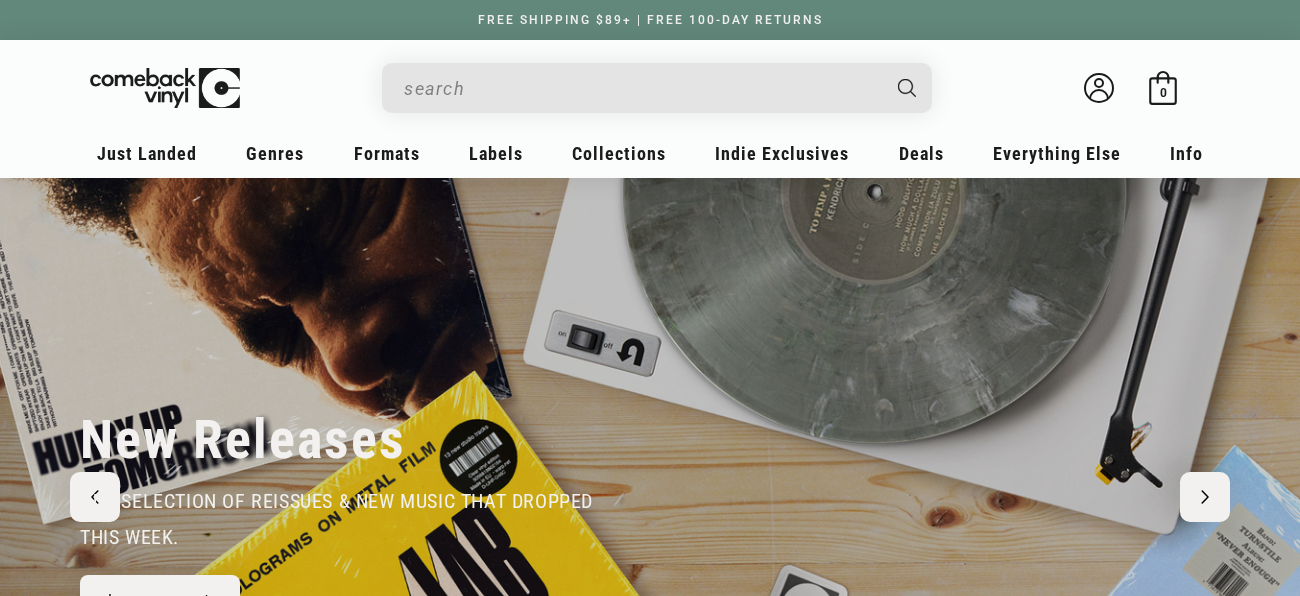 scroll, scrollTop: 57, scrollLeft: 0, axis: vertical 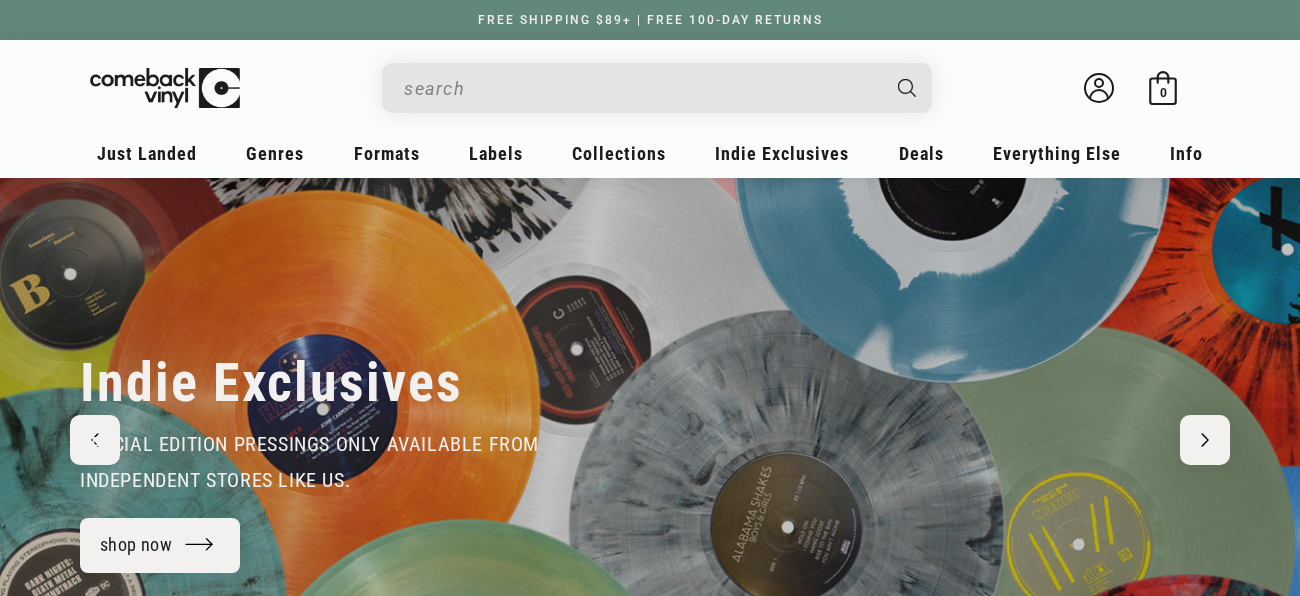 click at bounding box center [641, 88] 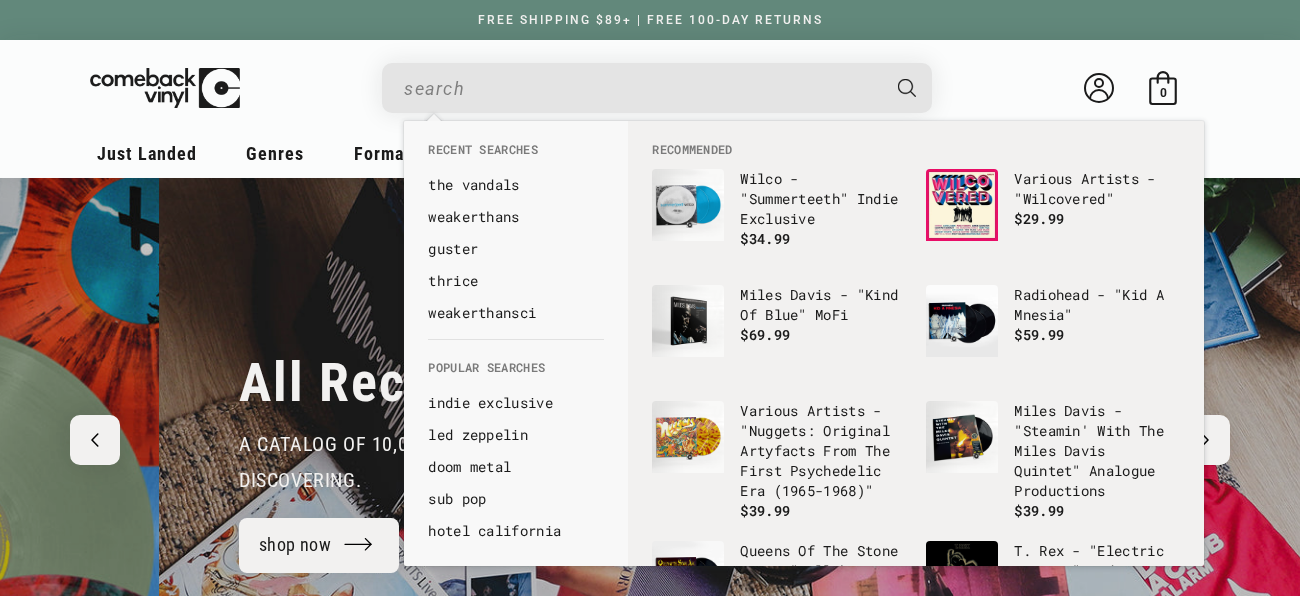 scroll, scrollTop: 0, scrollLeft: 2600, axis: horizontal 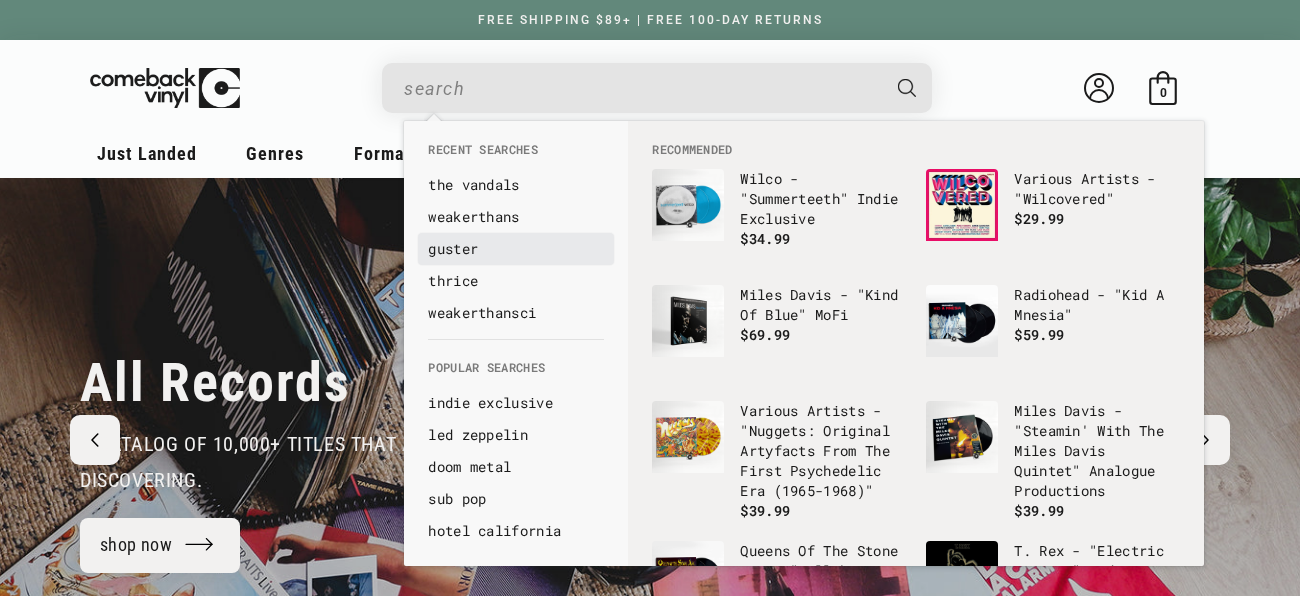 click on "guster" at bounding box center (516, 249) 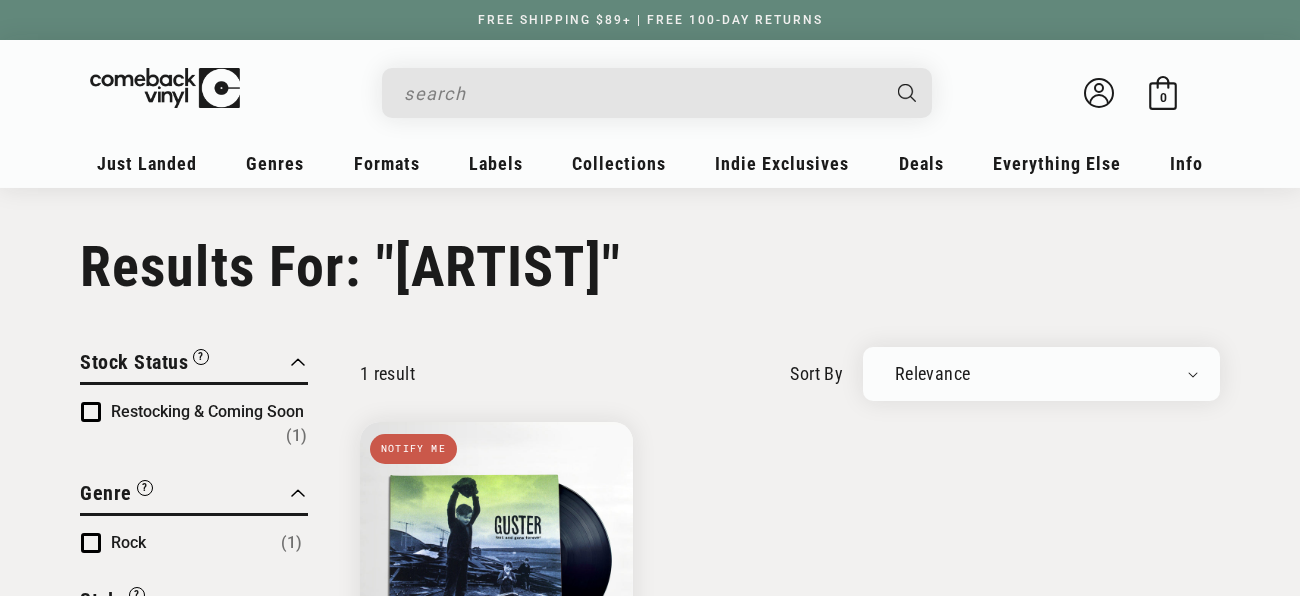 scroll, scrollTop: 0, scrollLeft: 0, axis: both 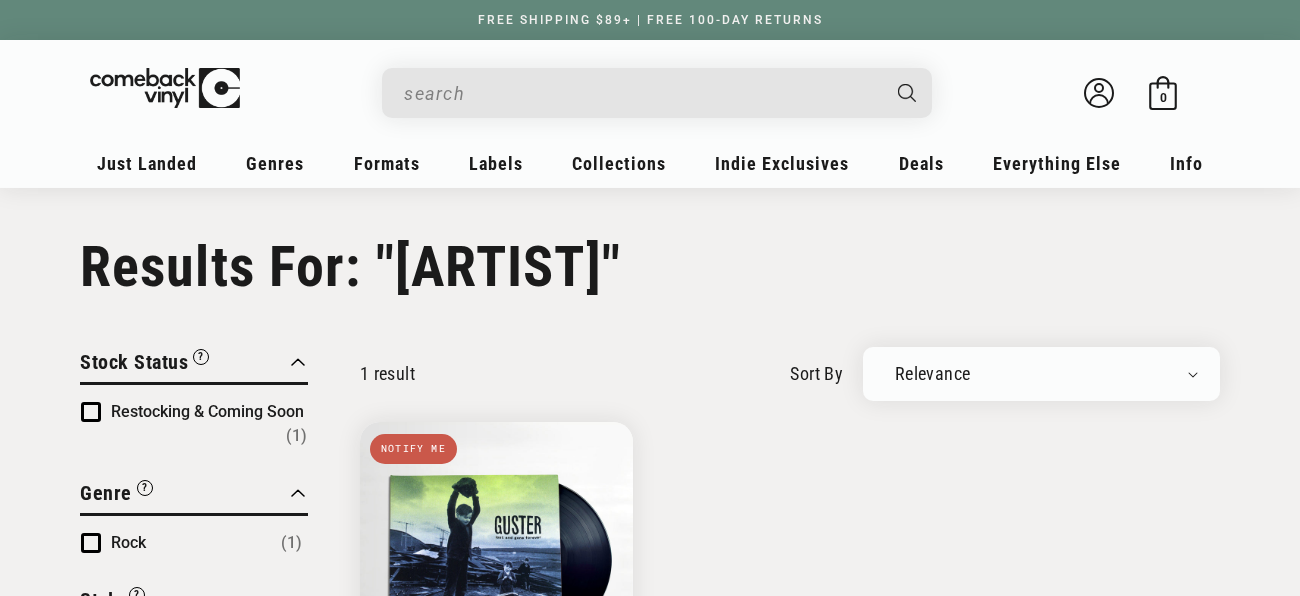 type on "guster" 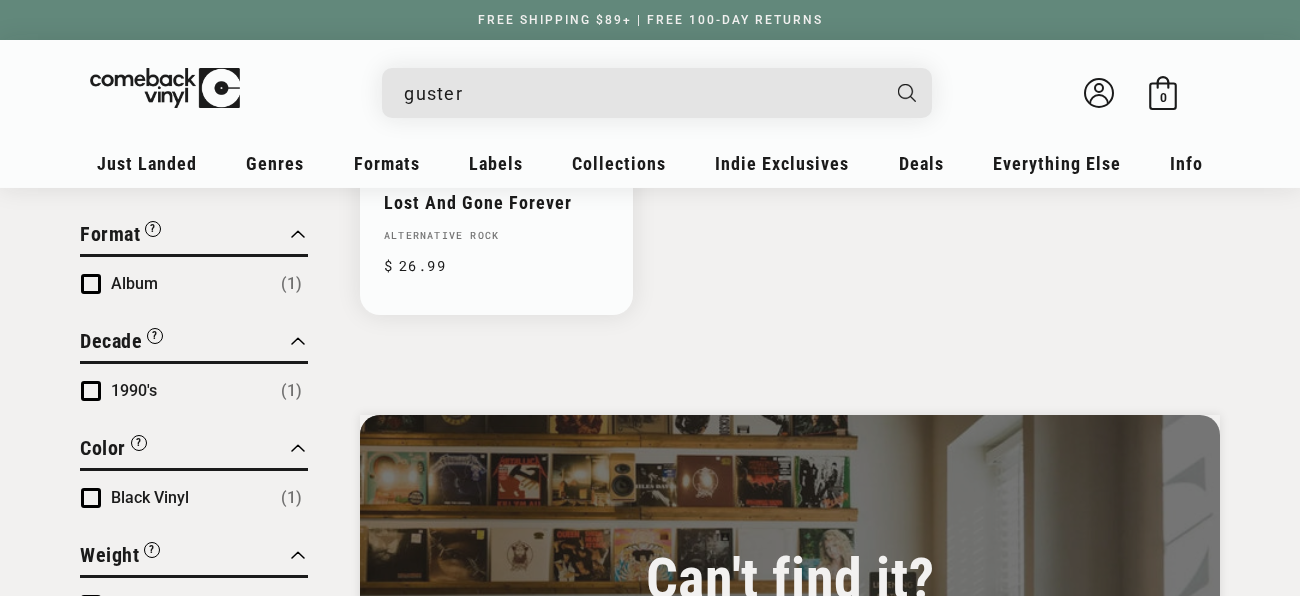 scroll, scrollTop: 0, scrollLeft: 0, axis: both 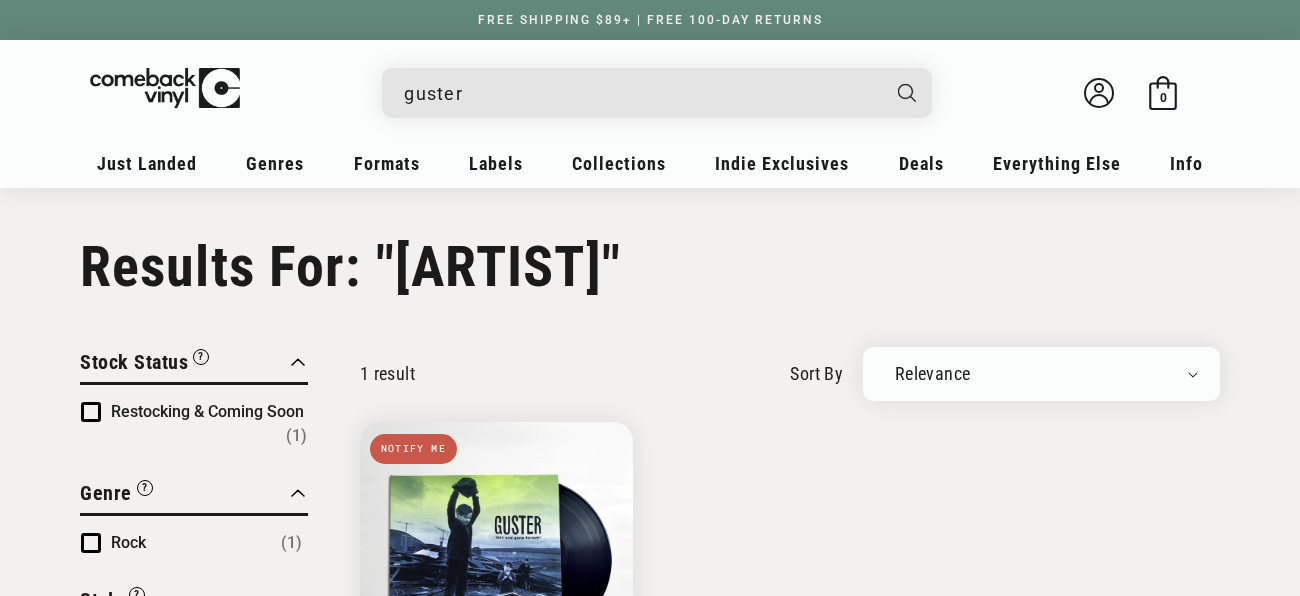 click on "guster" at bounding box center (641, 93) 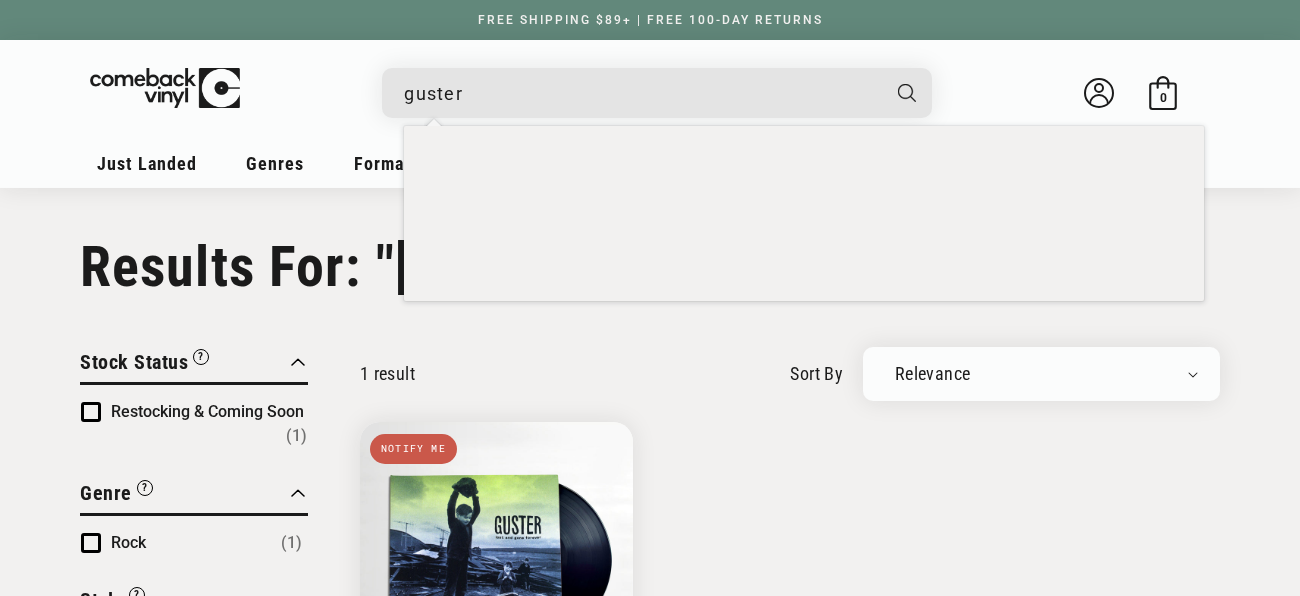 click on "guster" at bounding box center [641, 93] 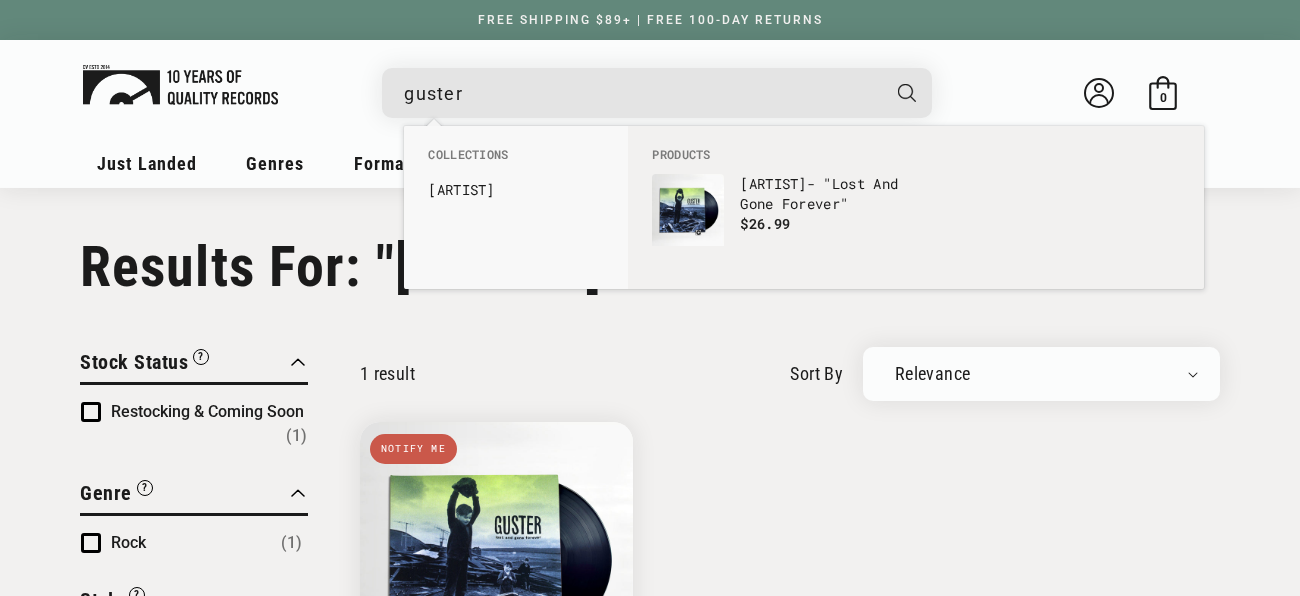 click at bounding box center [180, 85] 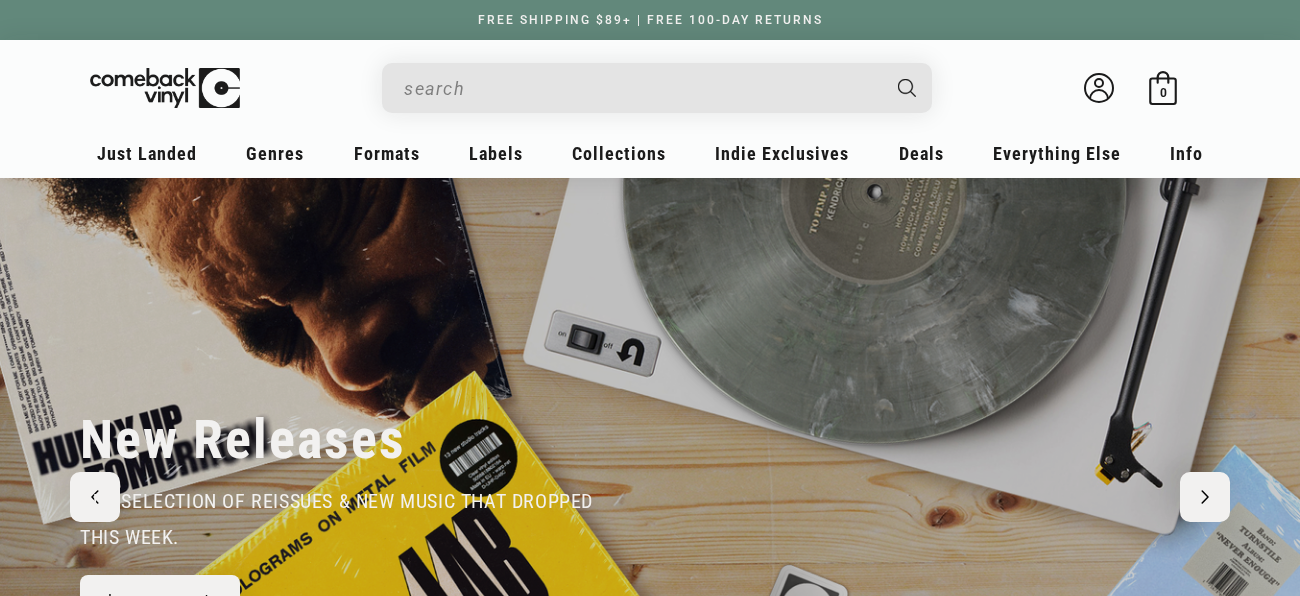 scroll, scrollTop: 0, scrollLeft: 0, axis: both 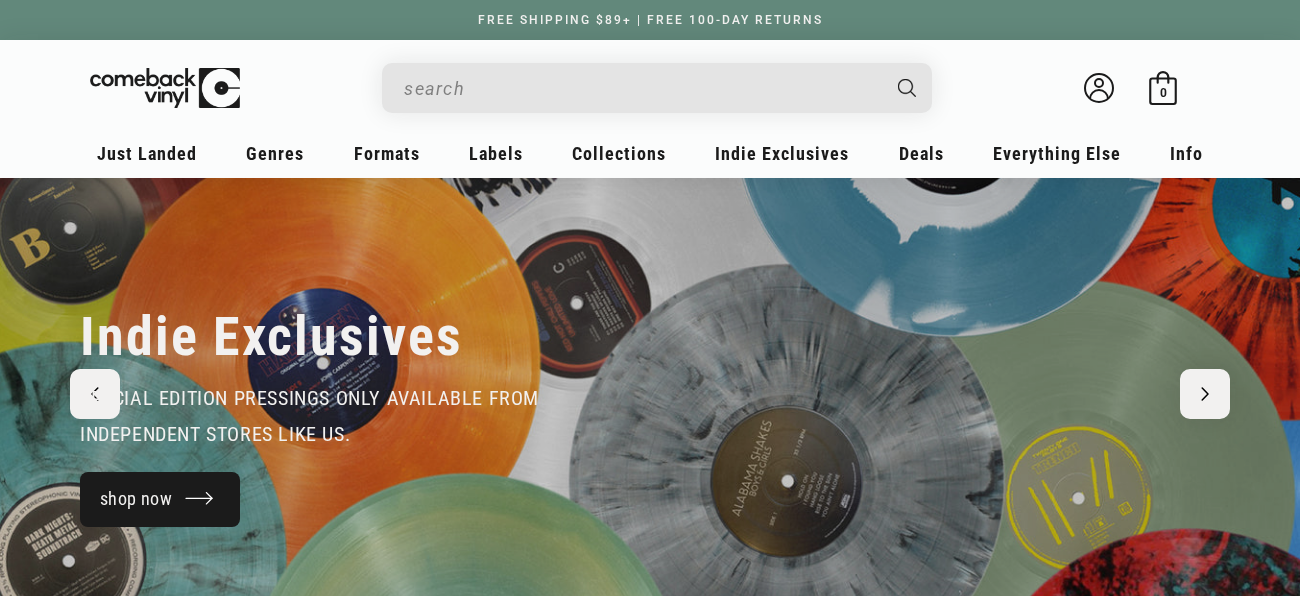 click on "shop now" at bounding box center [160, 499] 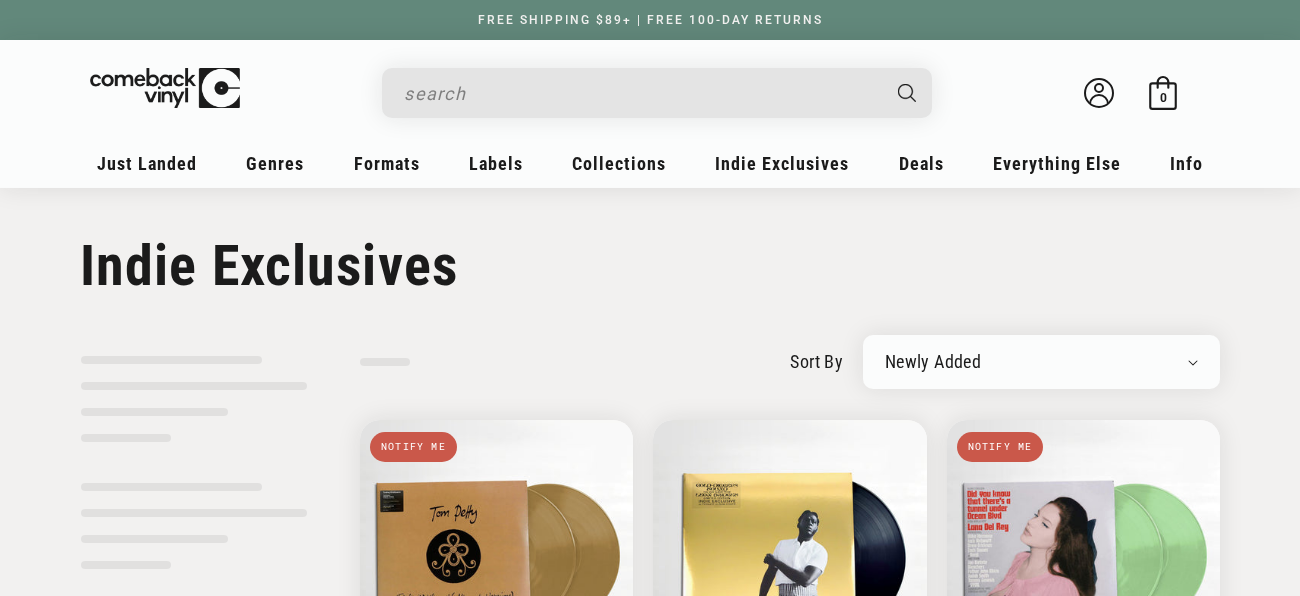 scroll, scrollTop: 0, scrollLeft: 0, axis: both 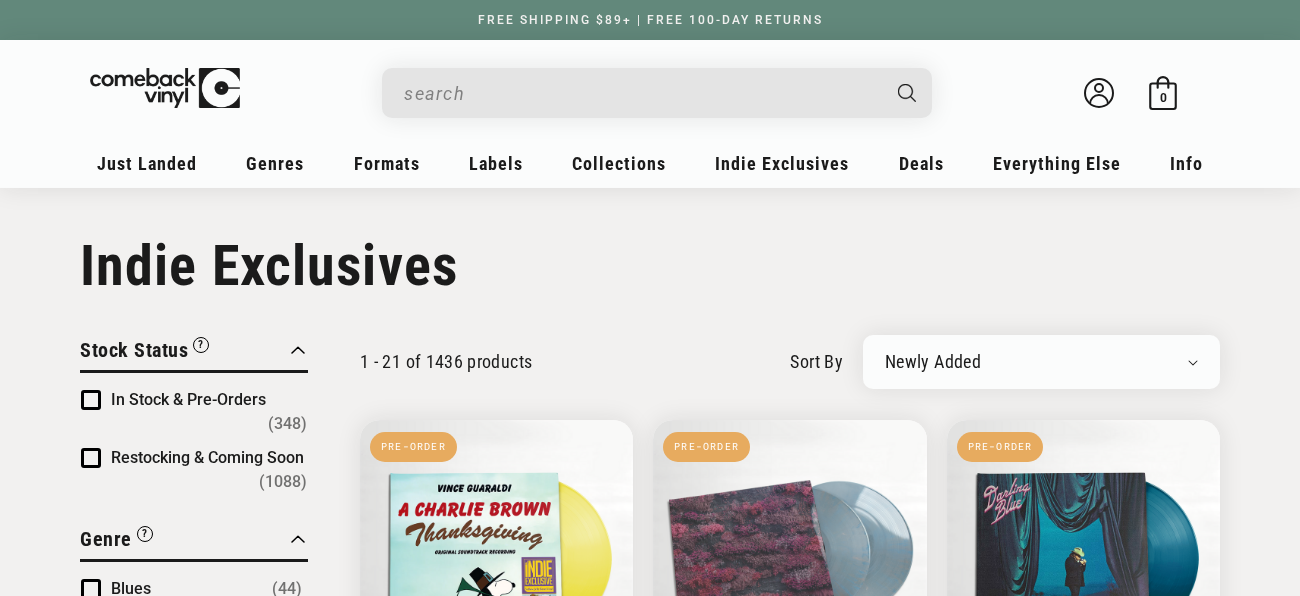 click at bounding box center [91, 400] 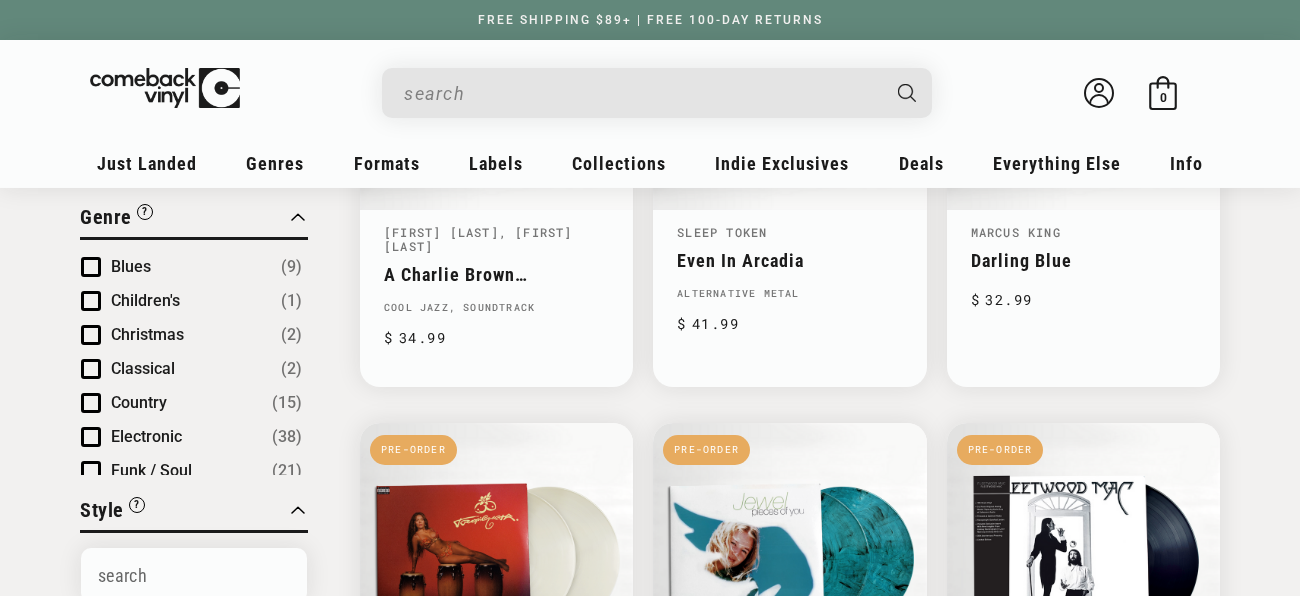 scroll, scrollTop: 482, scrollLeft: 0, axis: vertical 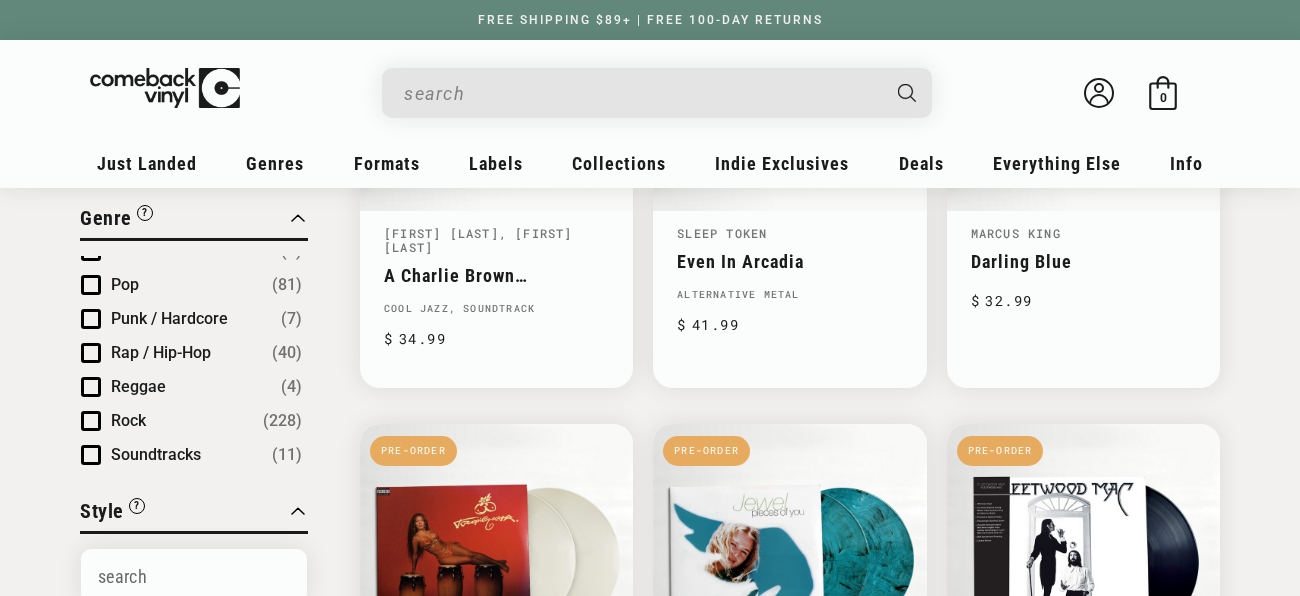 click at bounding box center (91, 421) 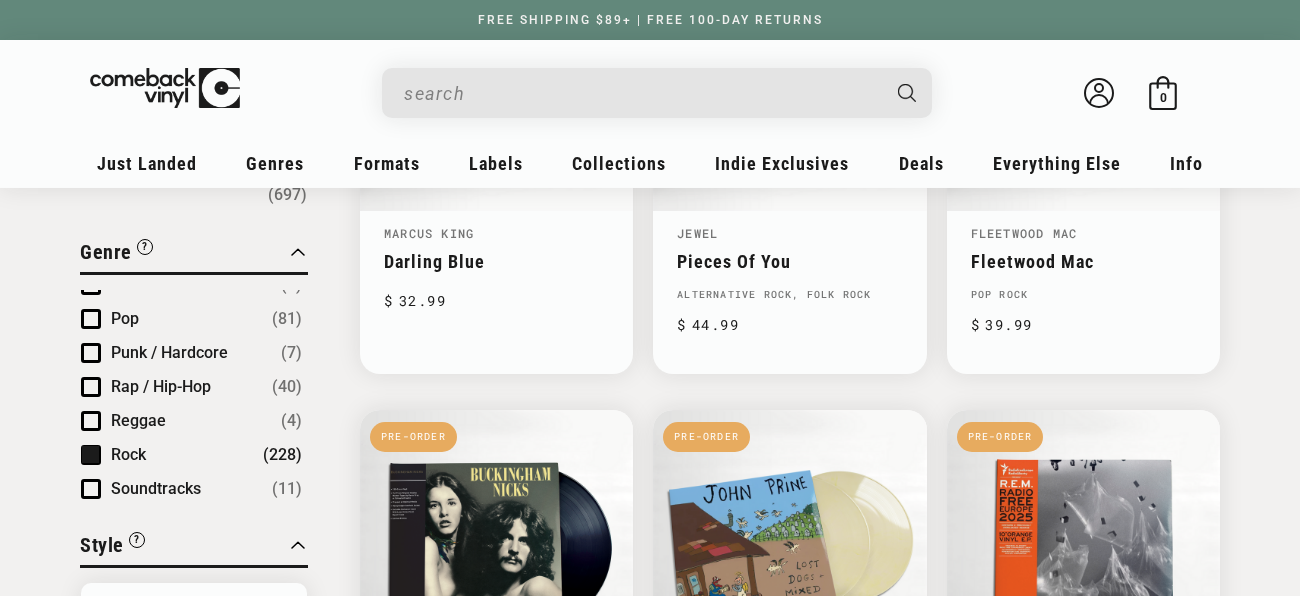 scroll, scrollTop: 515, scrollLeft: 0, axis: vertical 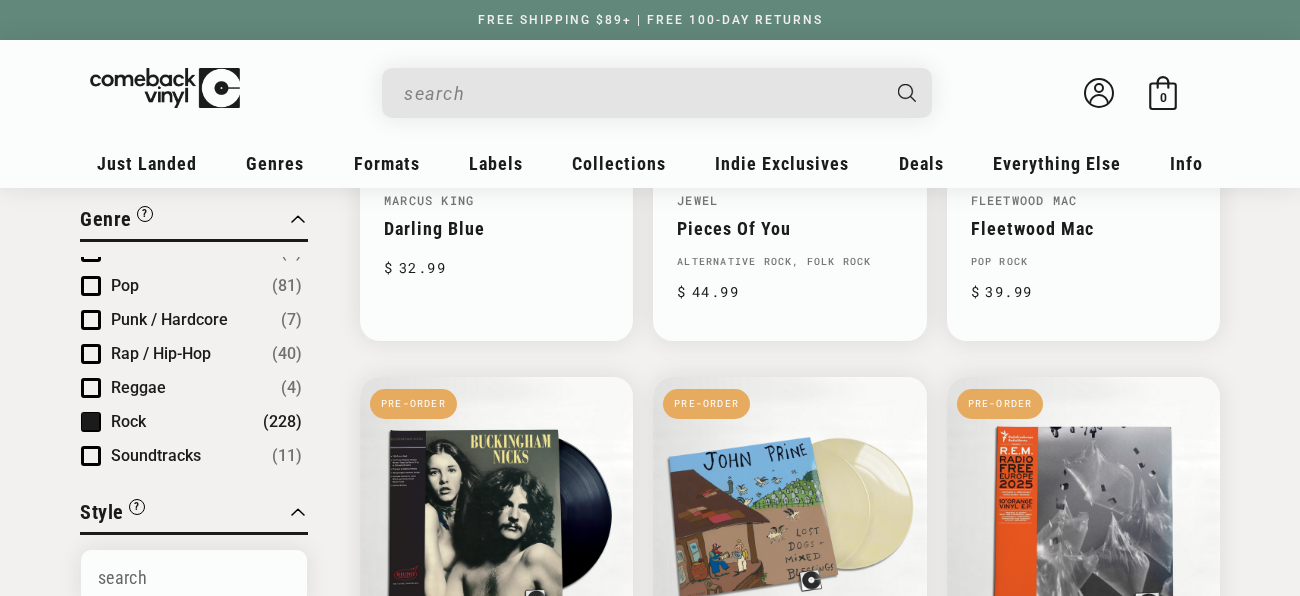 click at bounding box center (91, 320) 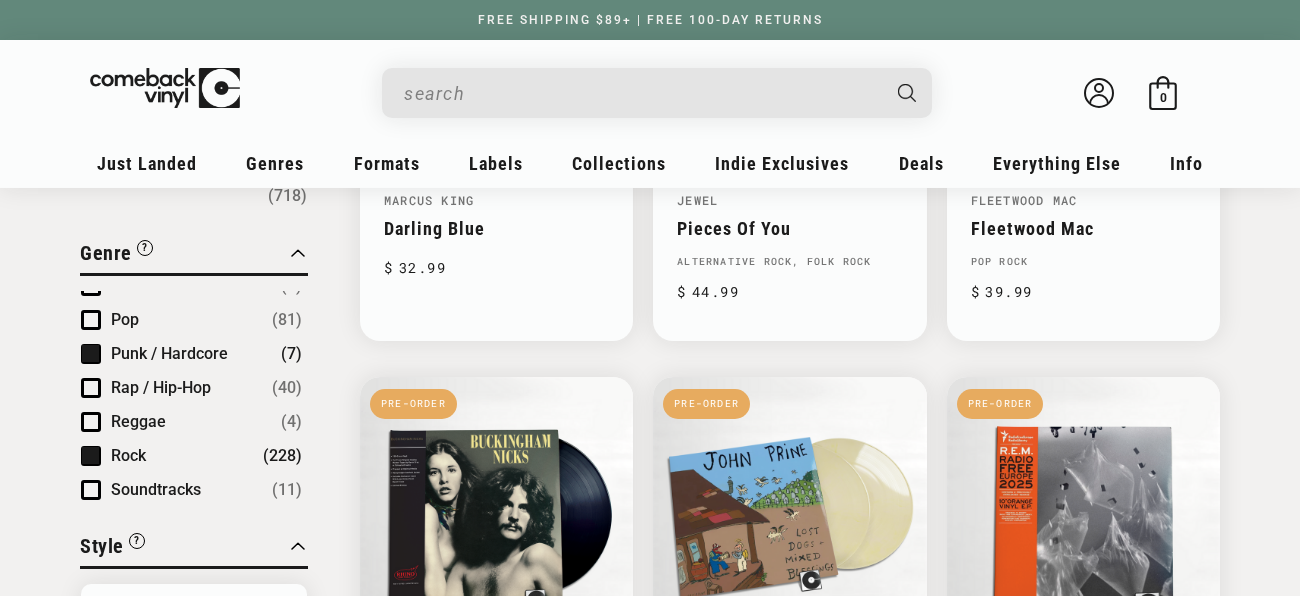 scroll, scrollTop: 550, scrollLeft: 0, axis: vertical 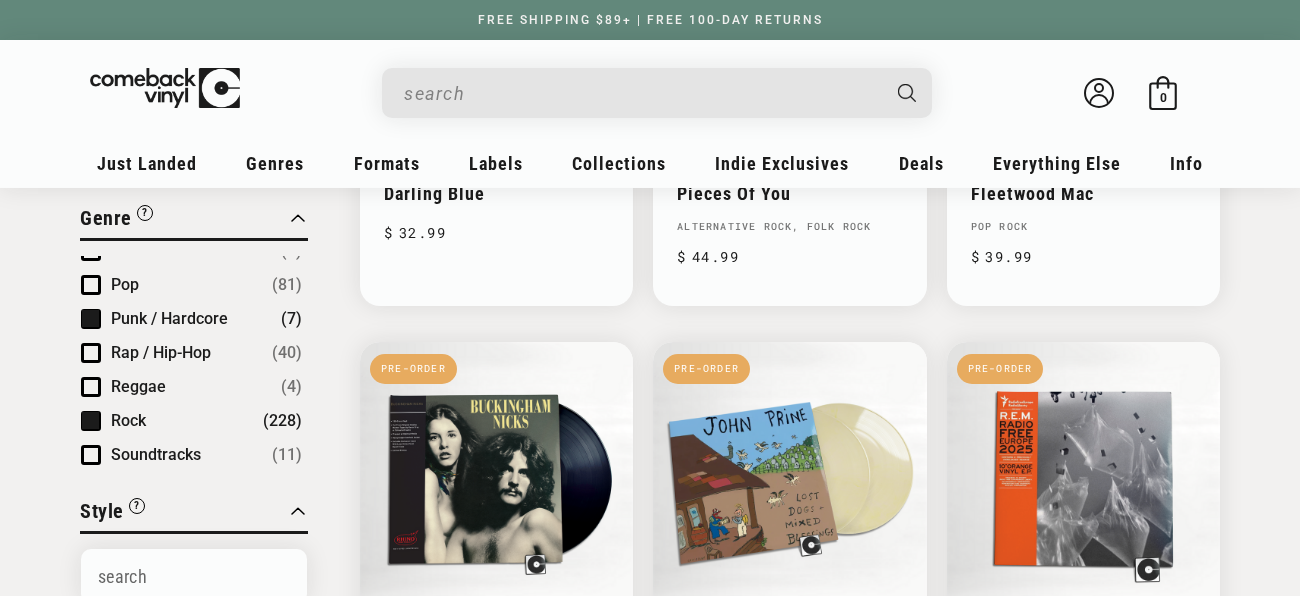 click at bounding box center [91, 353] 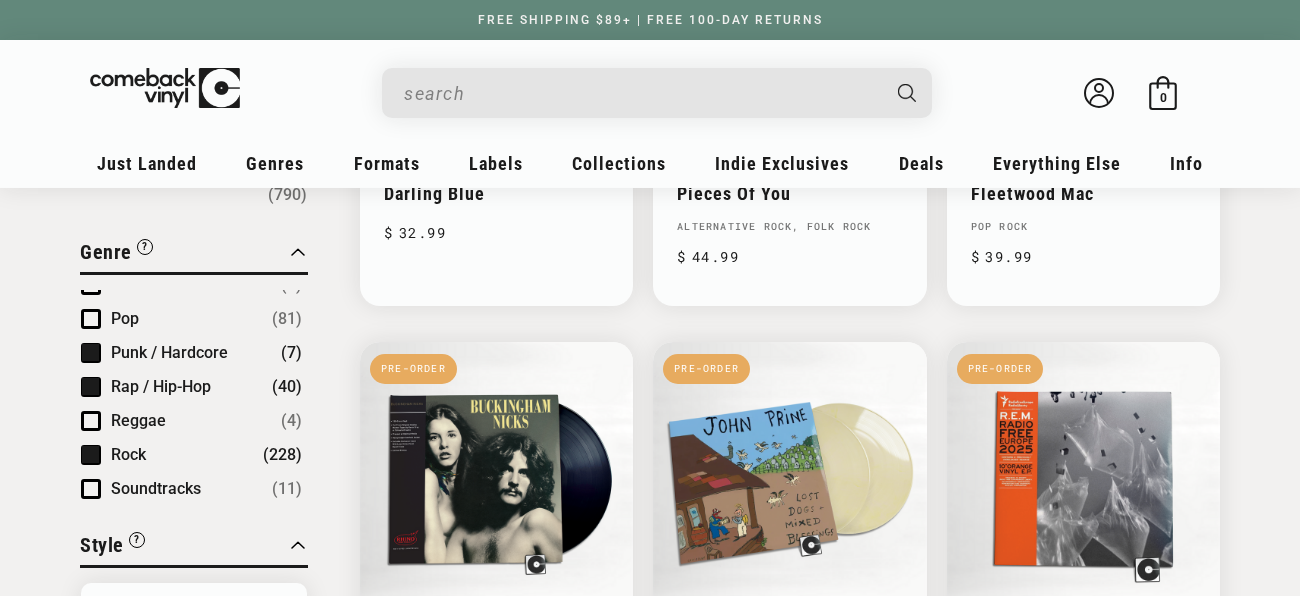 scroll, scrollTop: 584, scrollLeft: 0, axis: vertical 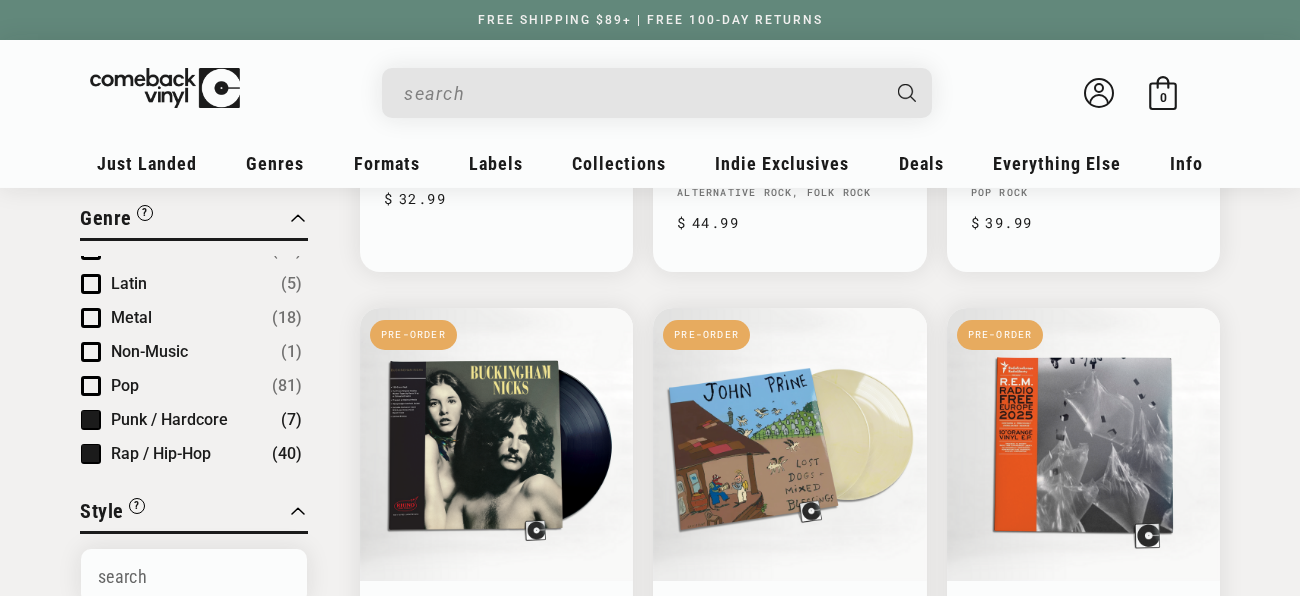 click at bounding box center (91, 318) 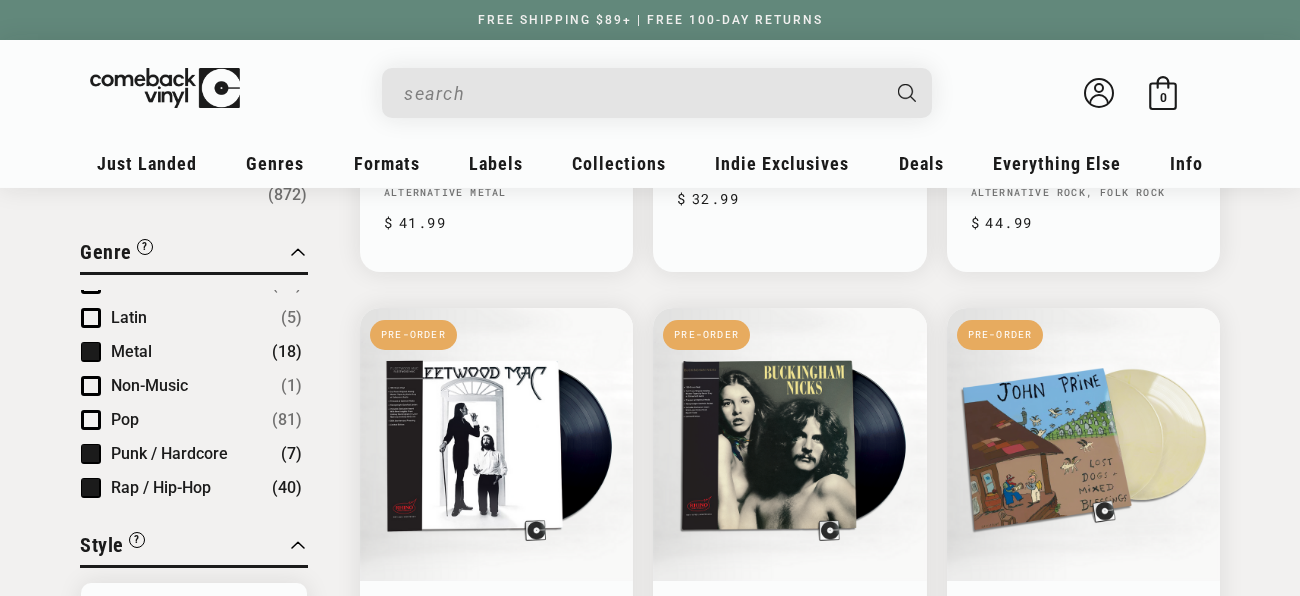 scroll, scrollTop: 617, scrollLeft: 0, axis: vertical 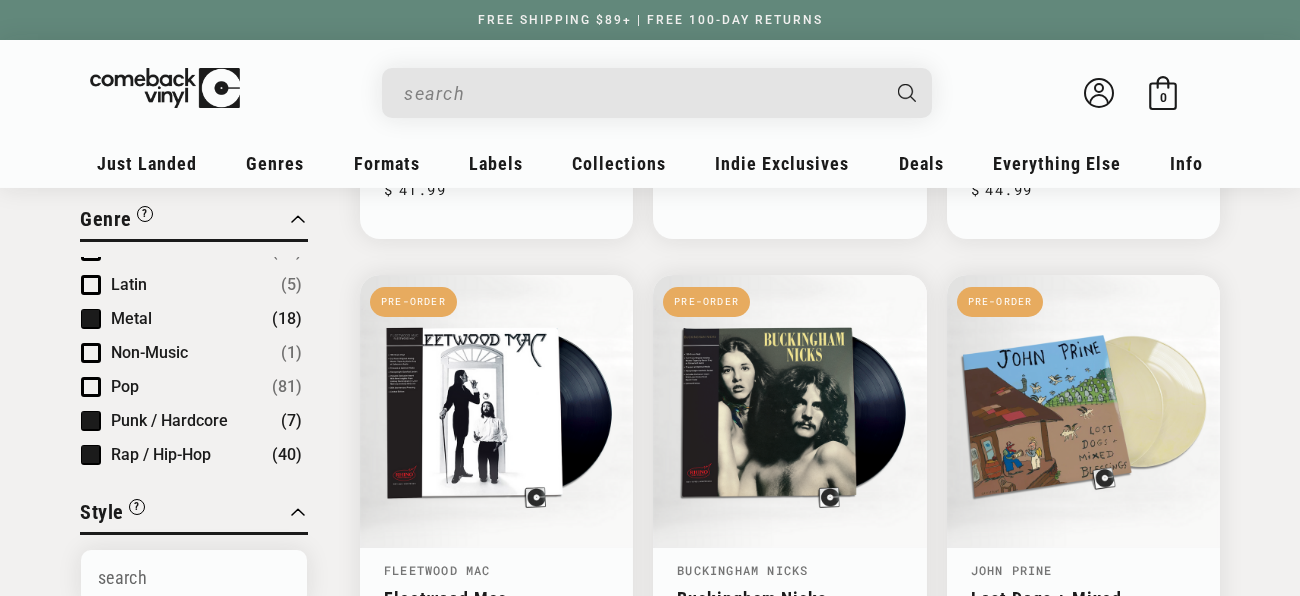 click at bounding box center [91, 387] 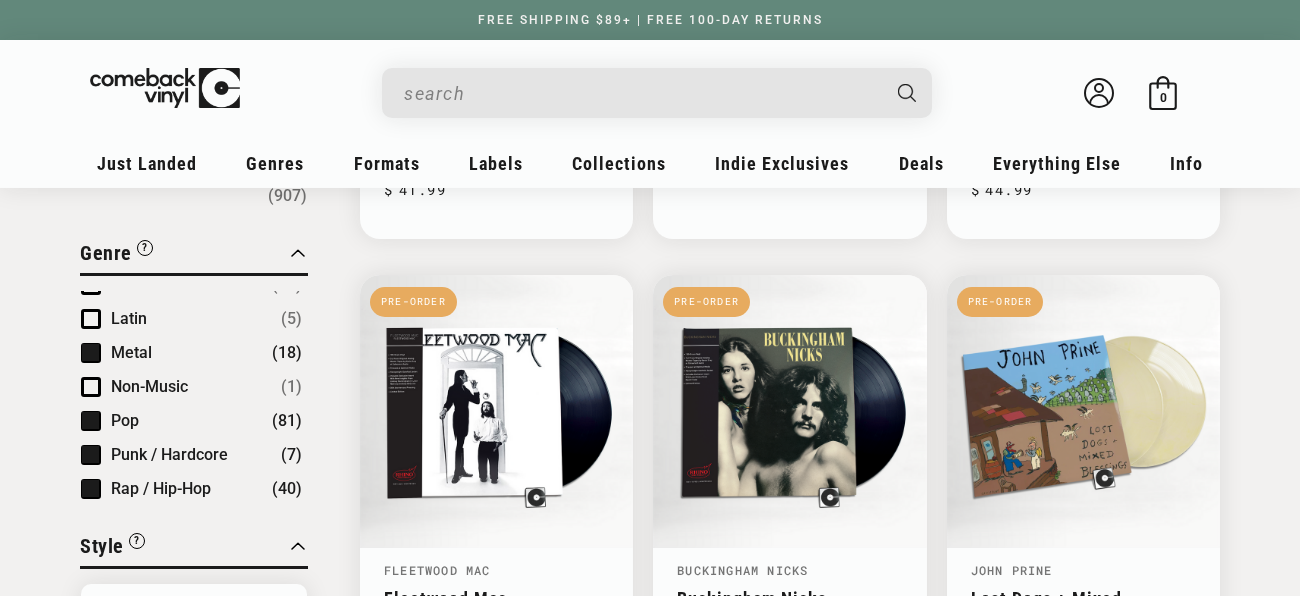 scroll, scrollTop: 651, scrollLeft: 0, axis: vertical 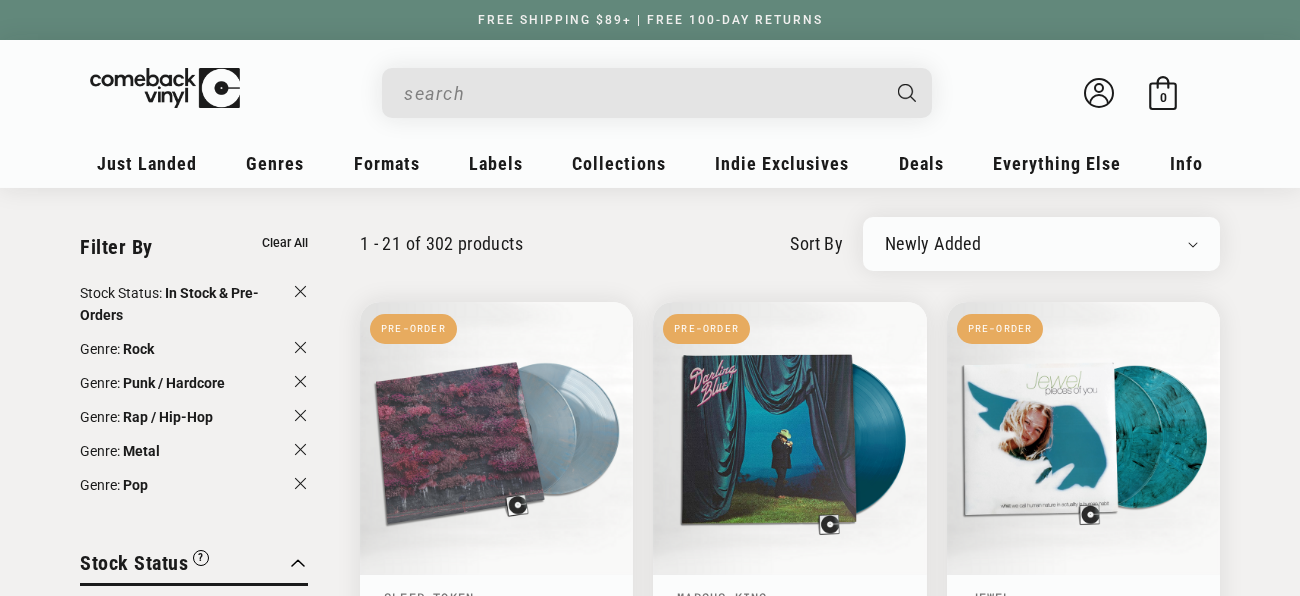 click on "Newly Added Popularity Artist (A-Z) Price (High To Low) Price (Low To High) Percent Off (High To Low)" at bounding box center (1041, 244) 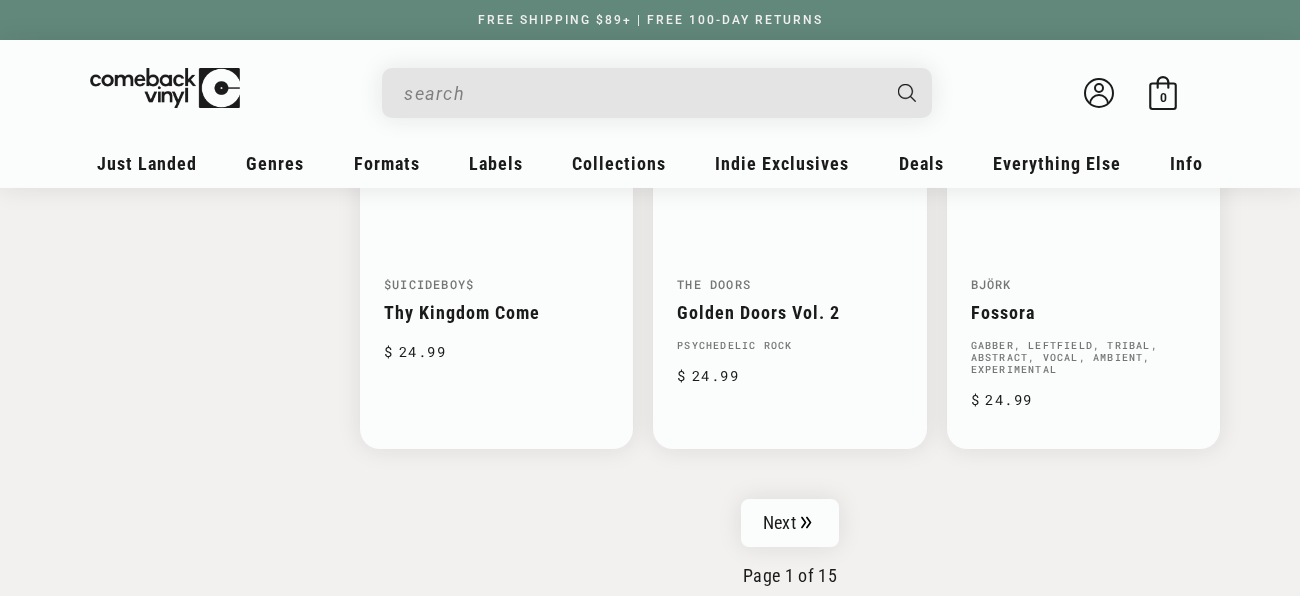 scroll, scrollTop: 3273, scrollLeft: 0, axis: vertical 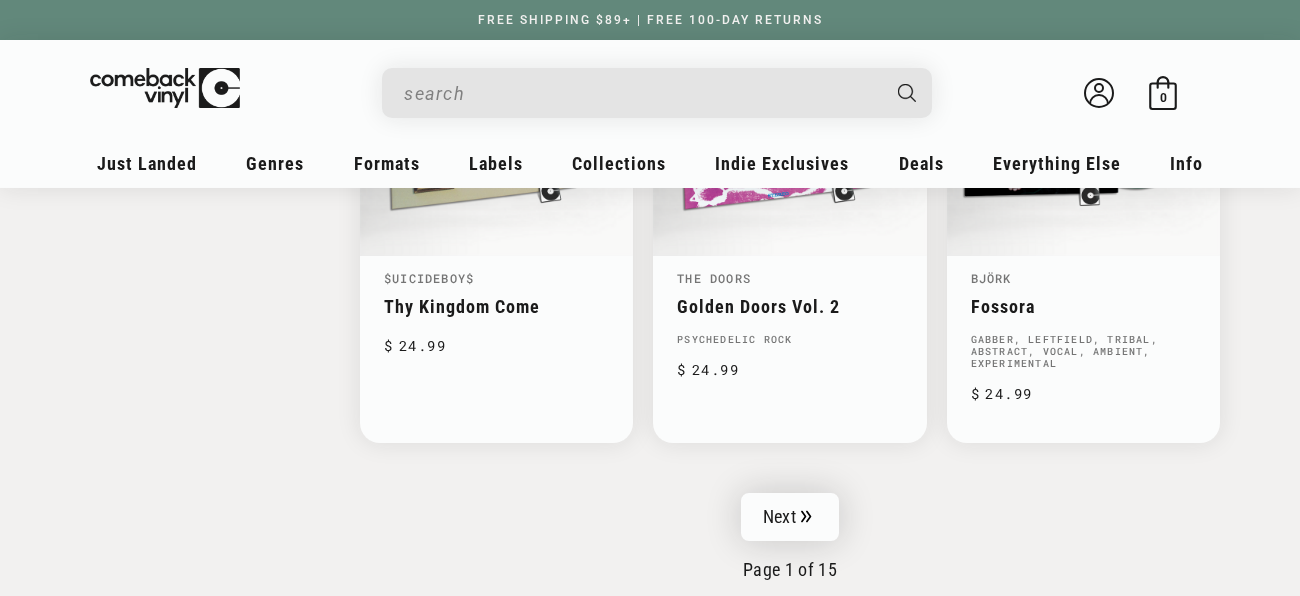 click on "Next" at bounding box center (790, 517) 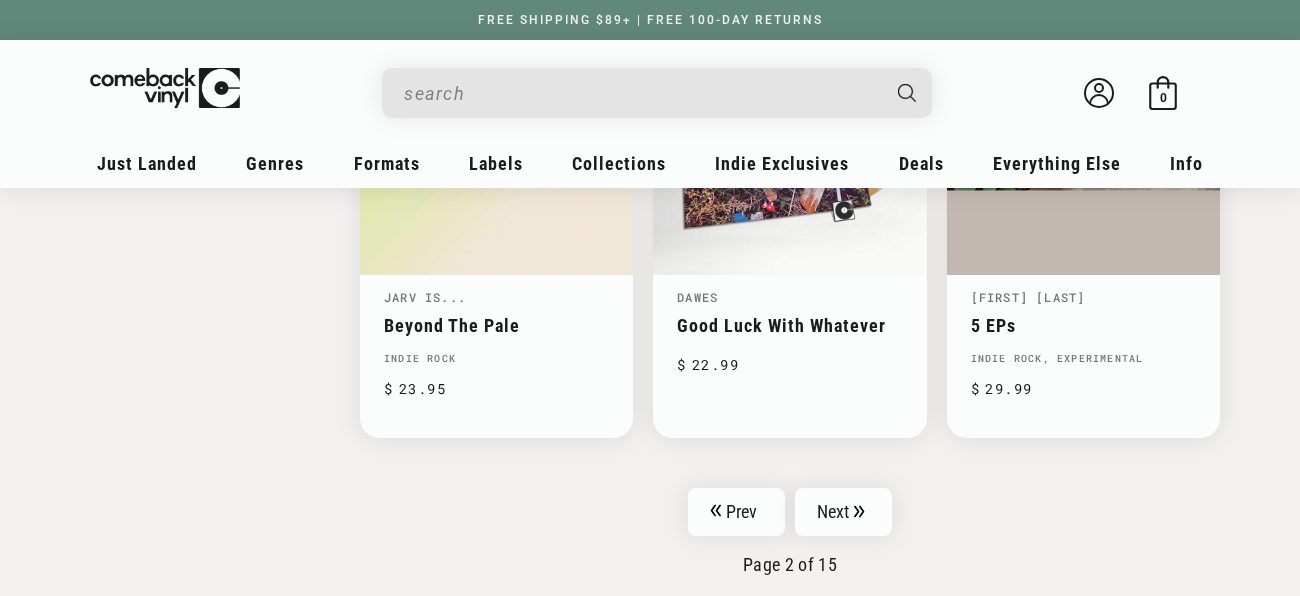 scroll, scrollTop: 3278, scrollLeft: 0, axis: vertical 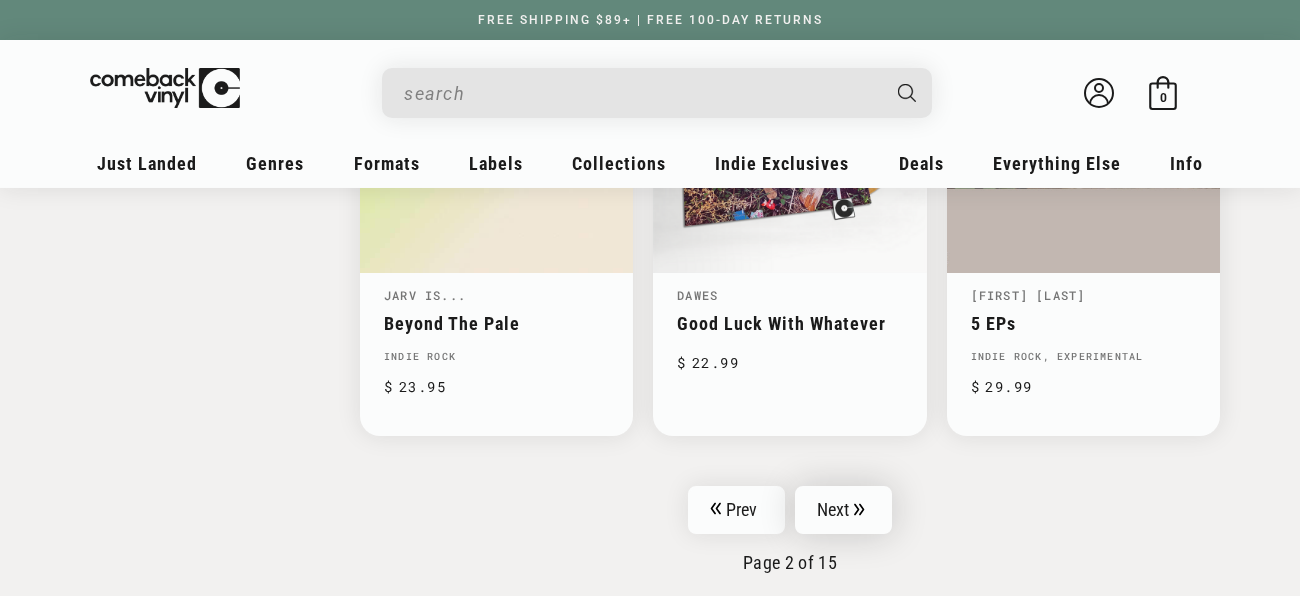 click on "Next" at bounding box center [844, 510] 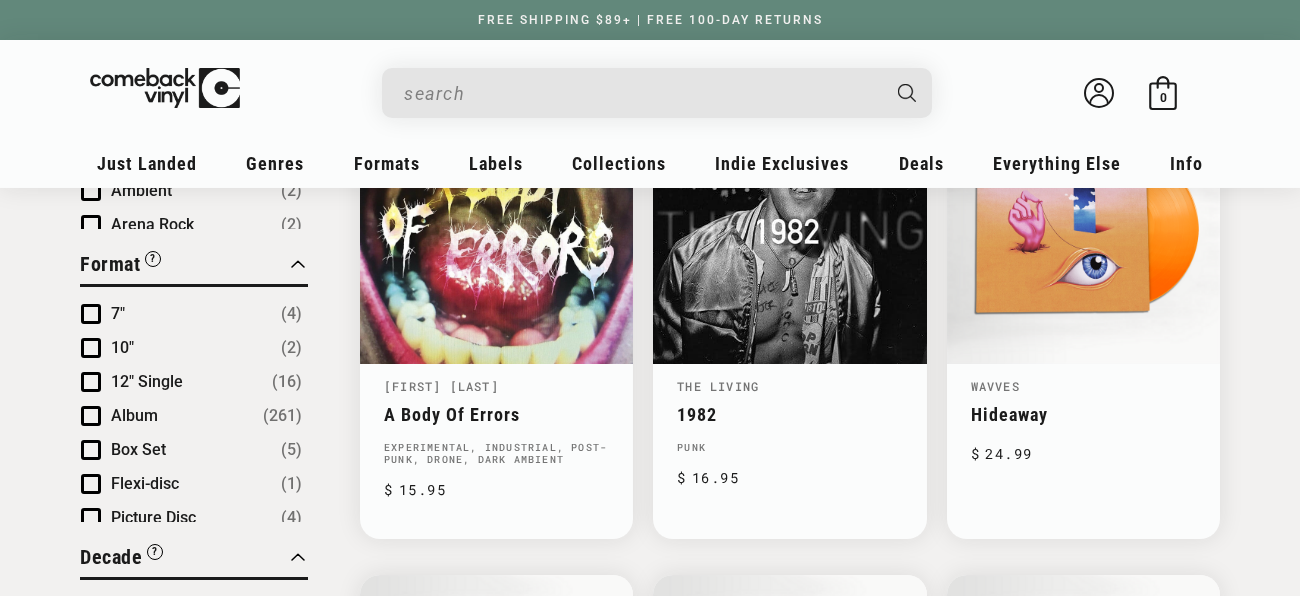 scroll, scrollTop: 1264, scrollLeft: 0, axis: vertical 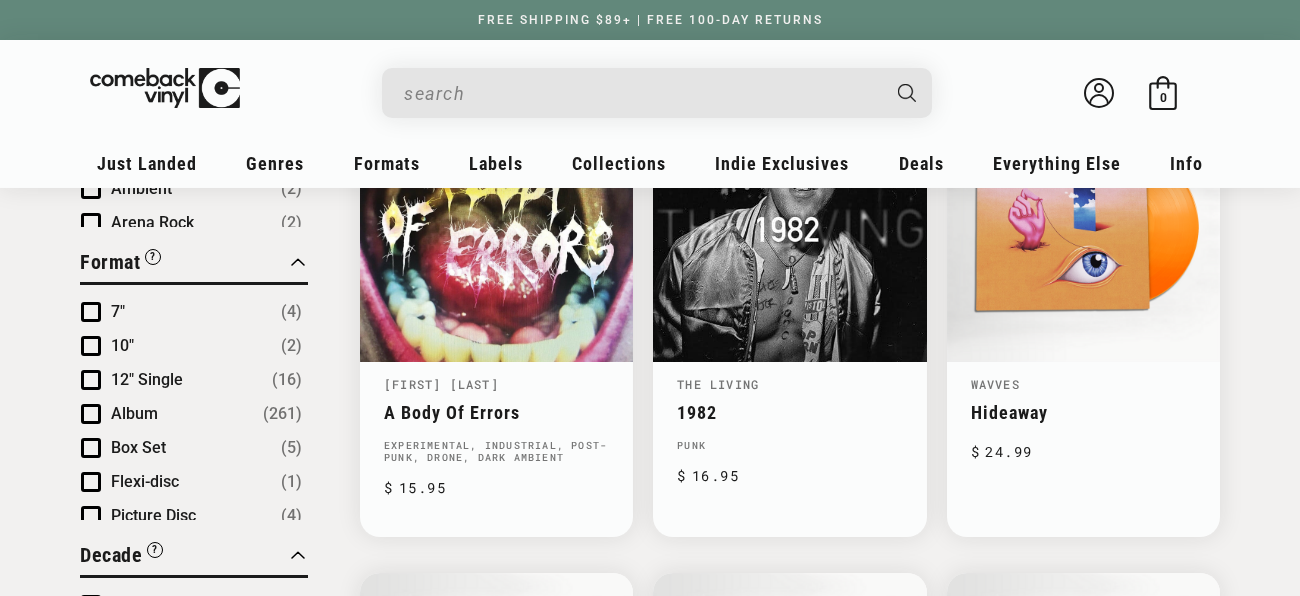 click on "Close
Filter By
Clear All
Filter By
Clear All
Stock Status:  In Stock & Pre-Orders
Genre:  Rock
Genre:  Punk / Hardcore
Genre:  Rap / Hip-Hop
Genre:  Metal
Genre:  Pop
Stock Status 1
“Coming Soon” titles are upcoming releases that will be stocked. All out of stock products are being restocked.
Clear
In Stock & Pre-Orders
(302)
Restocking & Coming Soon
(907)
Apply Genre 5
Clear
Blues (9)" at bounding box center (650, 844) 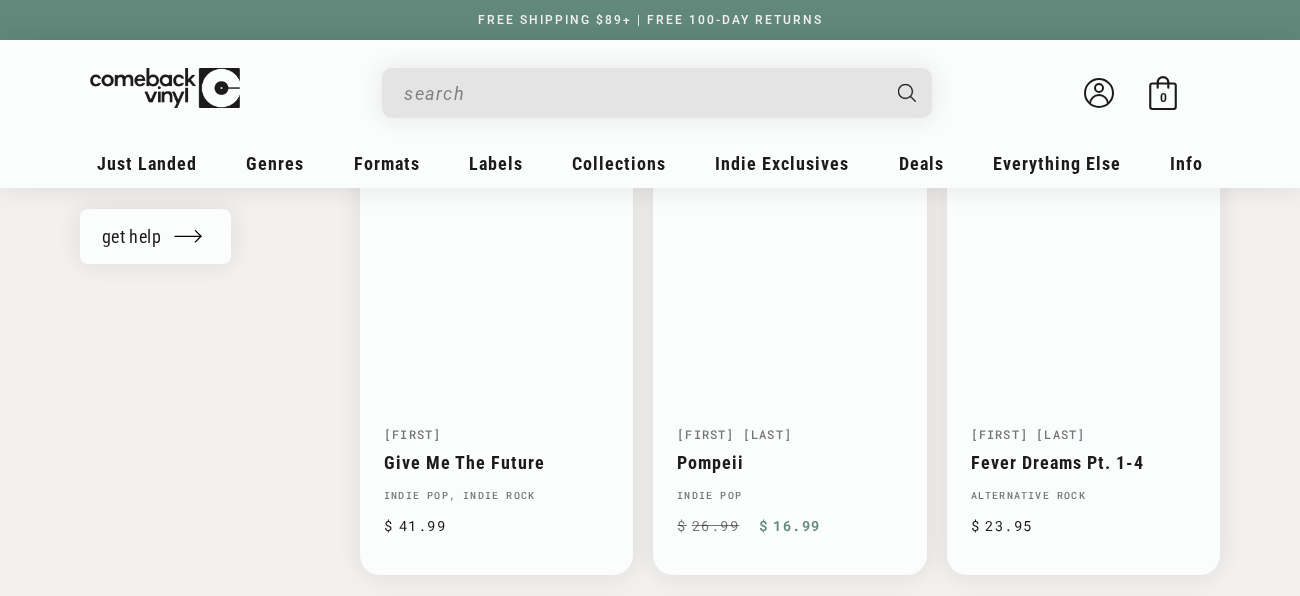 scroll, scrollTop: 2667, scrollLeft: 0, axis: vertical 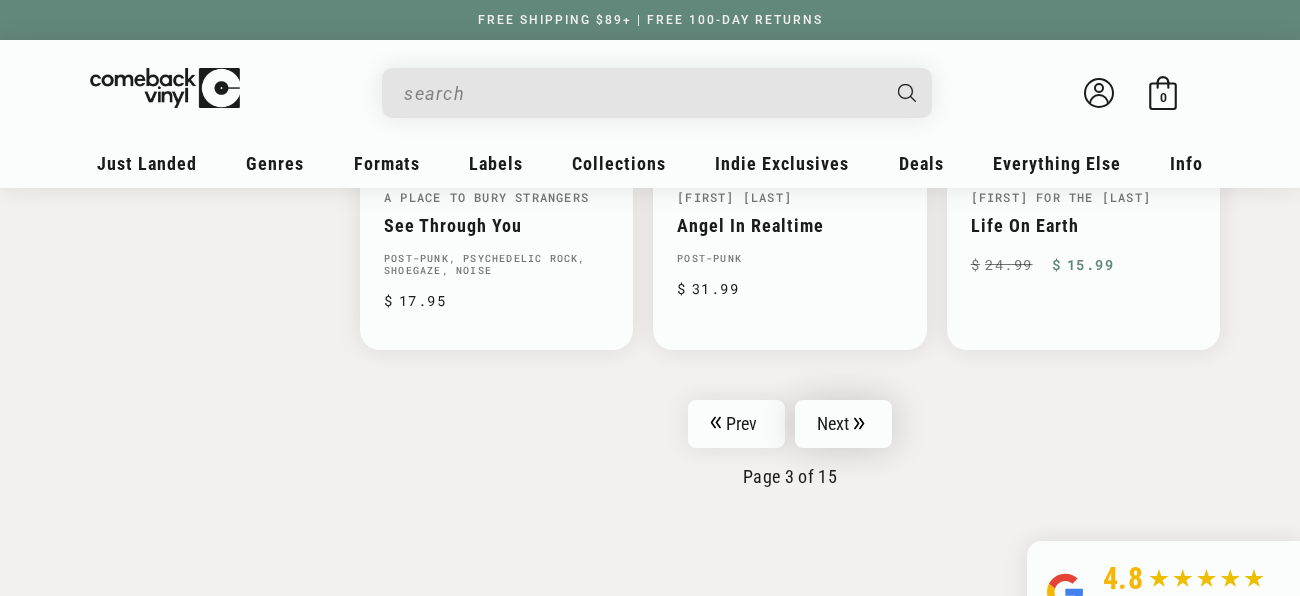 click on "Next" at bounding box center (844, 424) 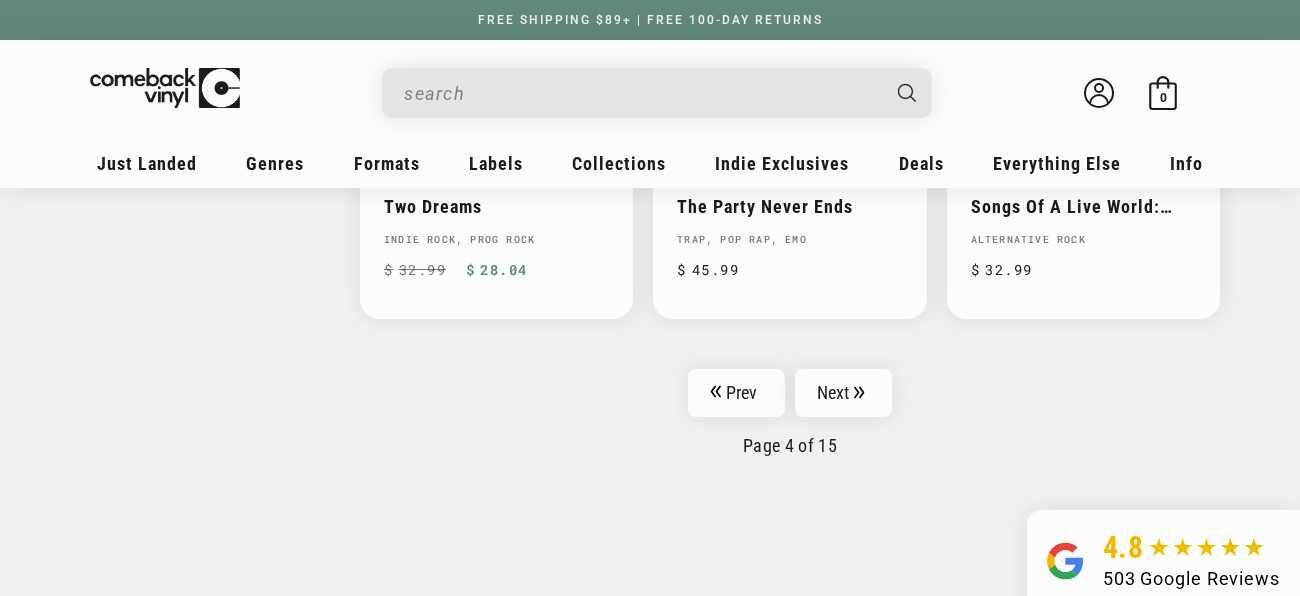 scroll, scrollTop: 3390, scrollLeft: 0, axis: vertical 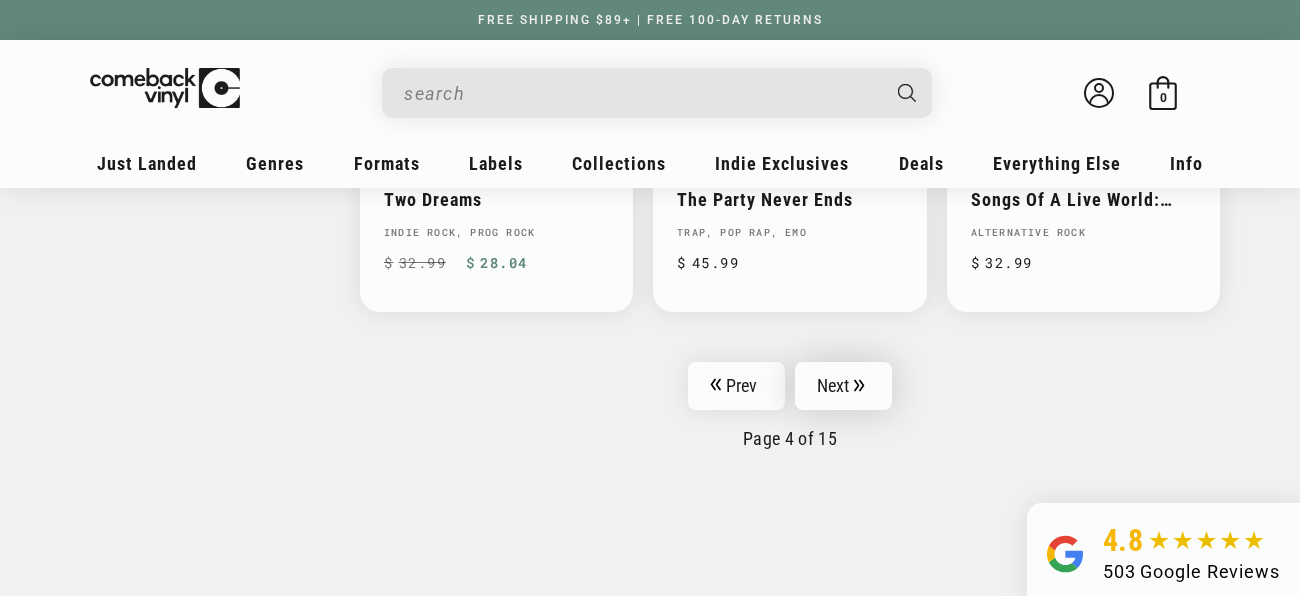 click on "Next" at bounding box center (844, 386) 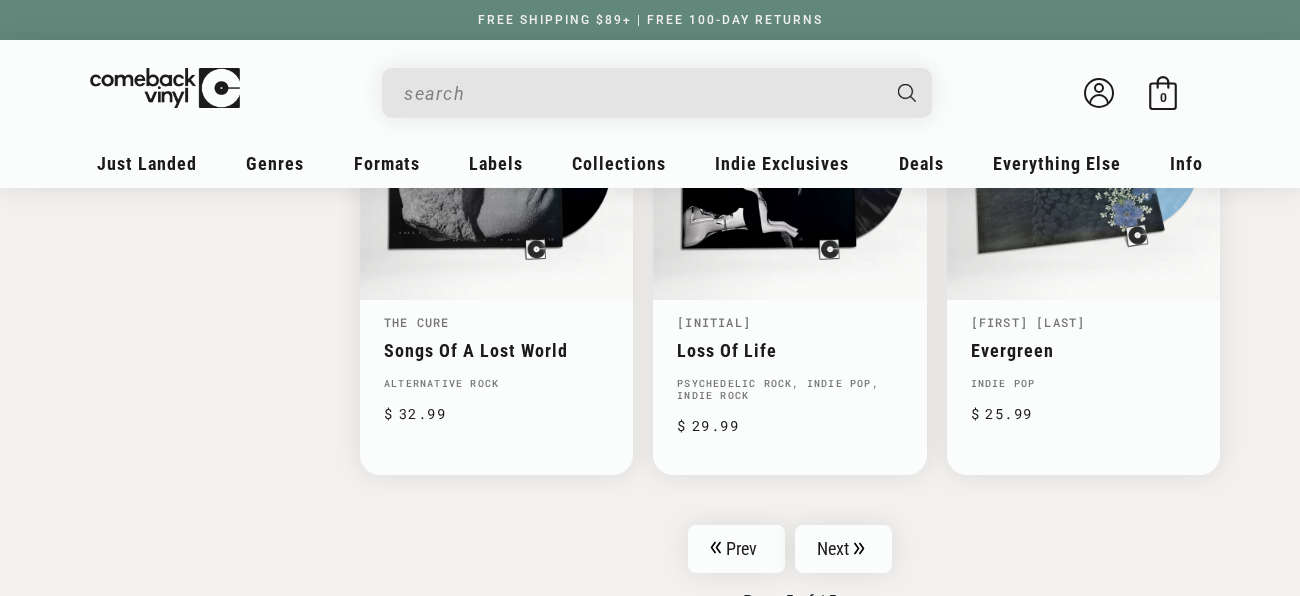 scroll, scrollTop: 3256, scrollLeft: 0, axis: vertical 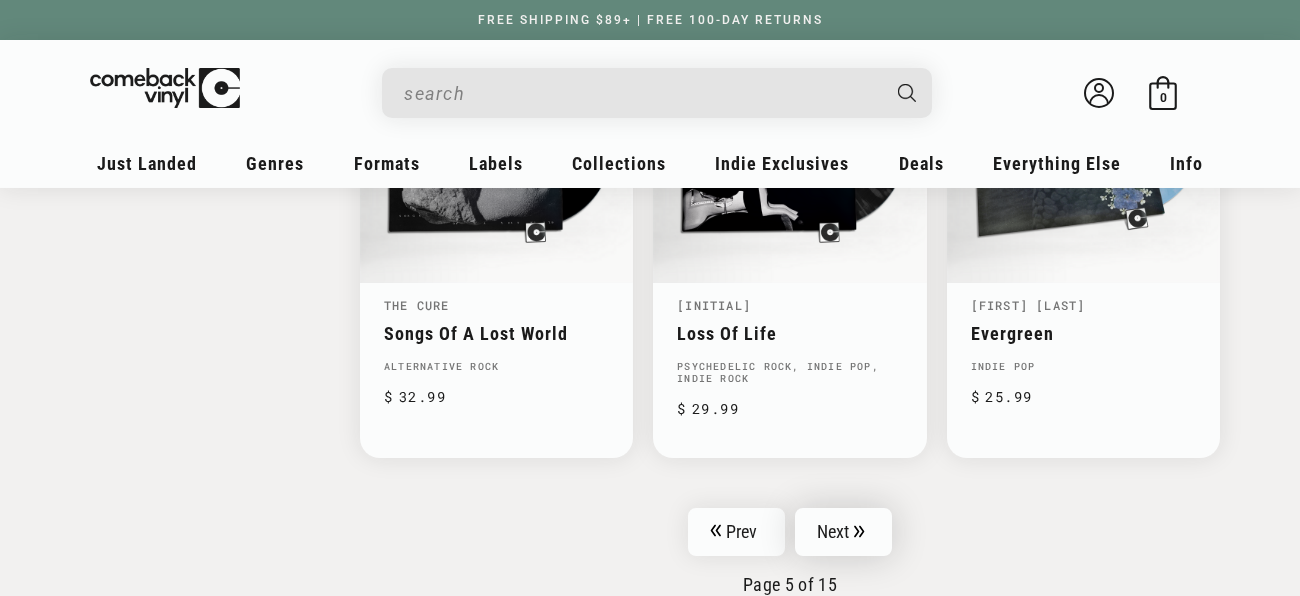 click on "Next" at bounding box center [844, 532] 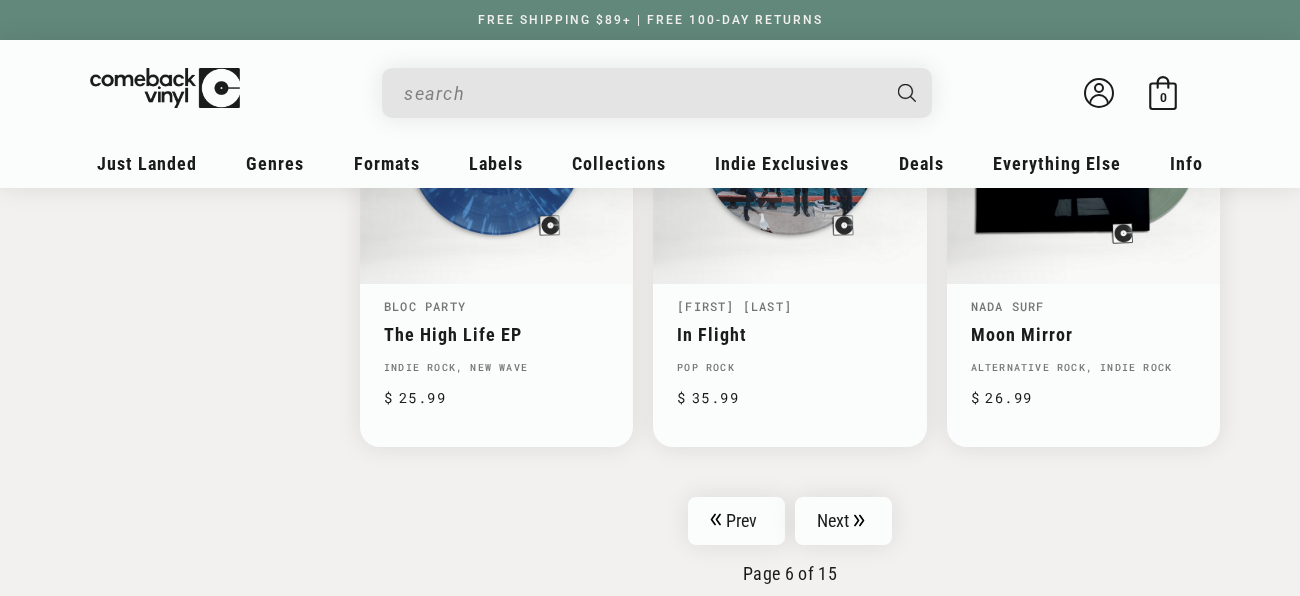 scroll, scrollTop: 3271, scrollLeft: 0, axis: vertical 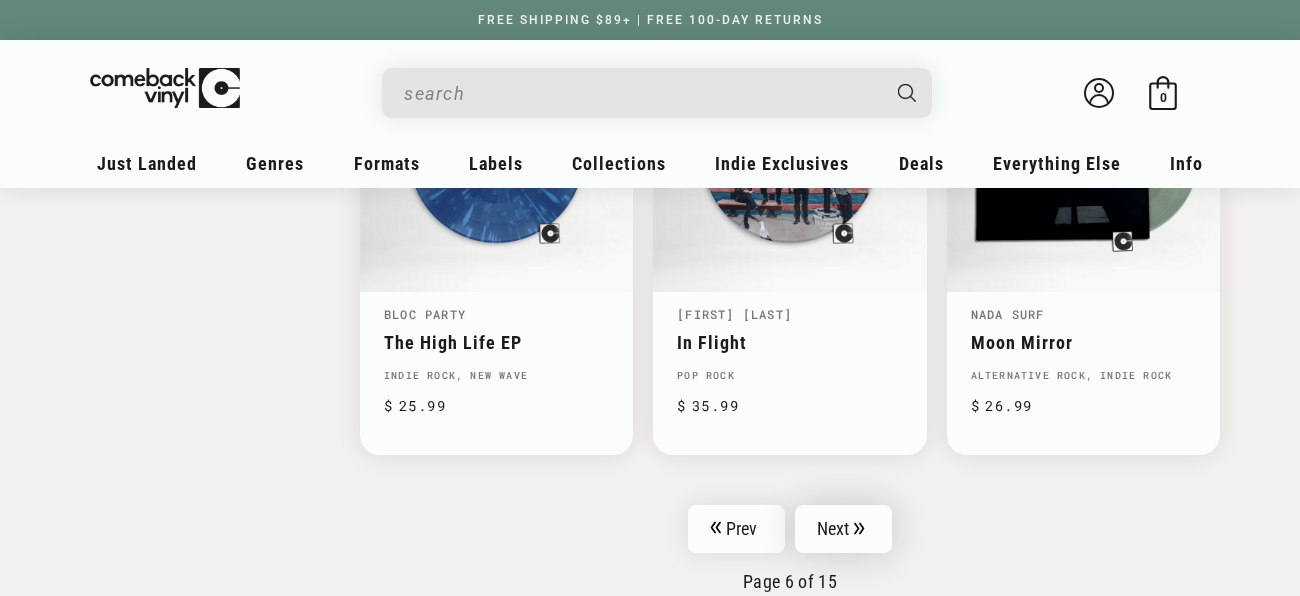 click on "Next" at bounding box center [844, 529] 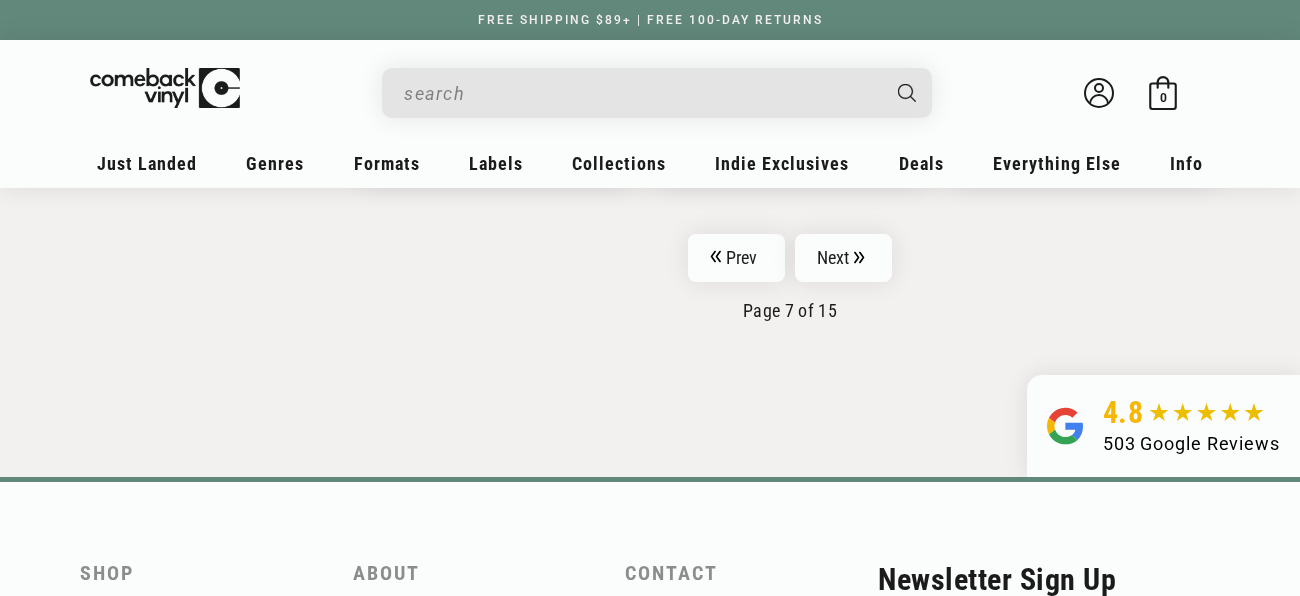 scroll, scrollTop: 3521, scrollLeft: 0, axis: vertical 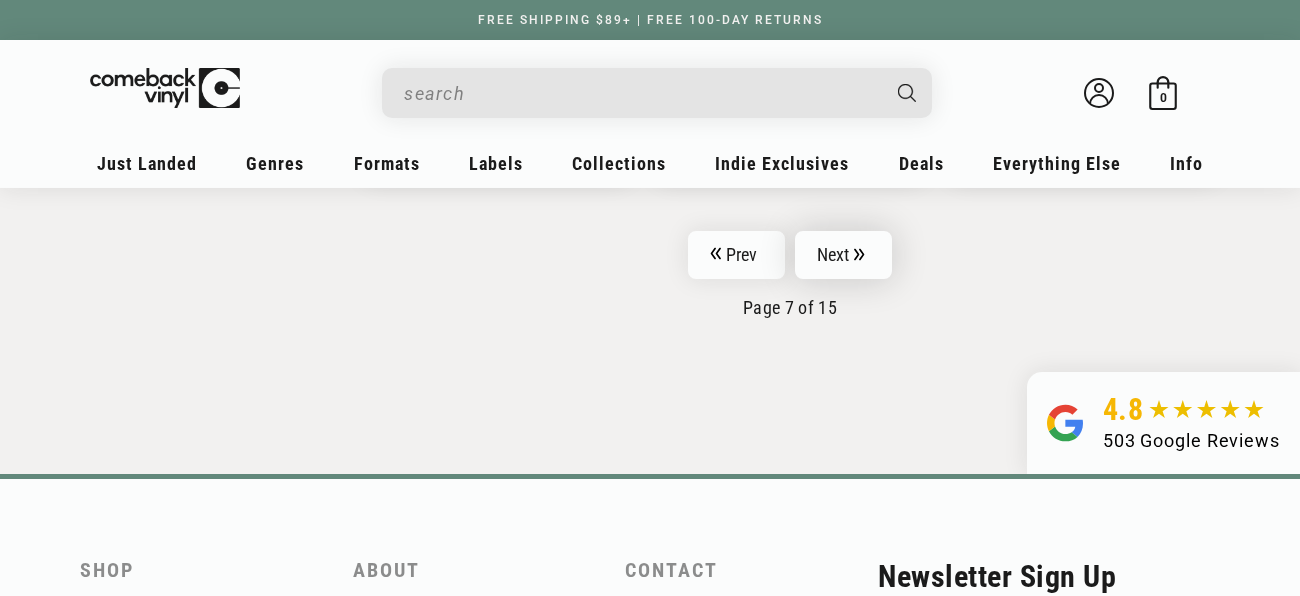 click on "Next" at bounding box center [844, 255] 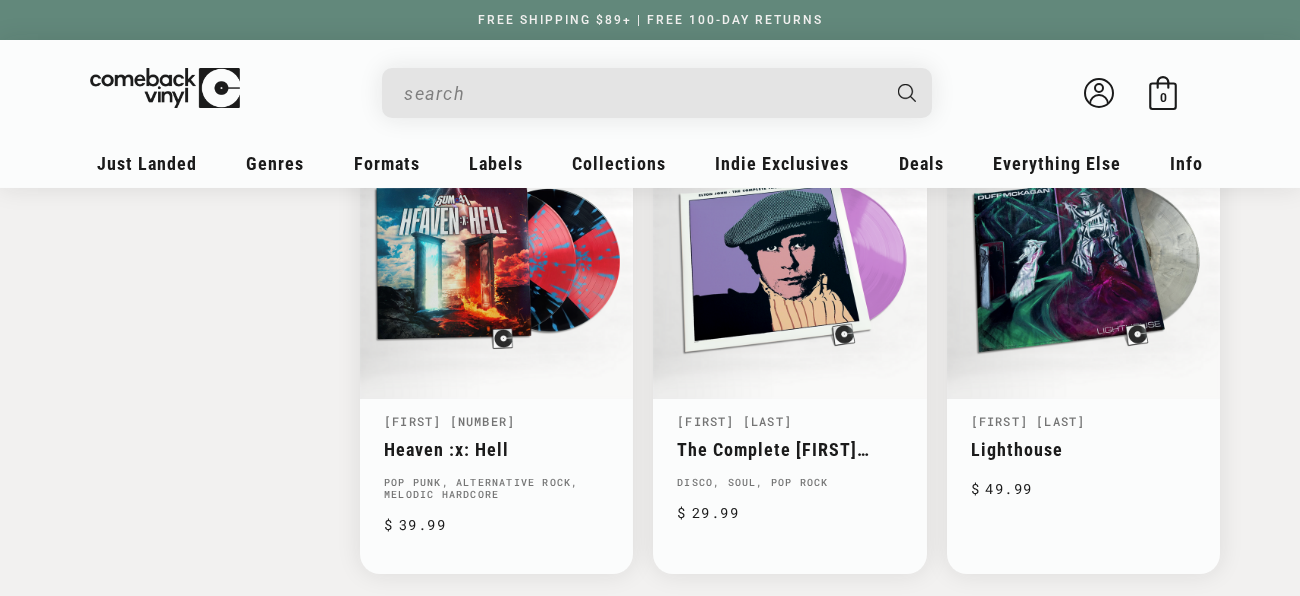 scroll, scrollTop: 3169, scrollLeft: 0, axis: vertical 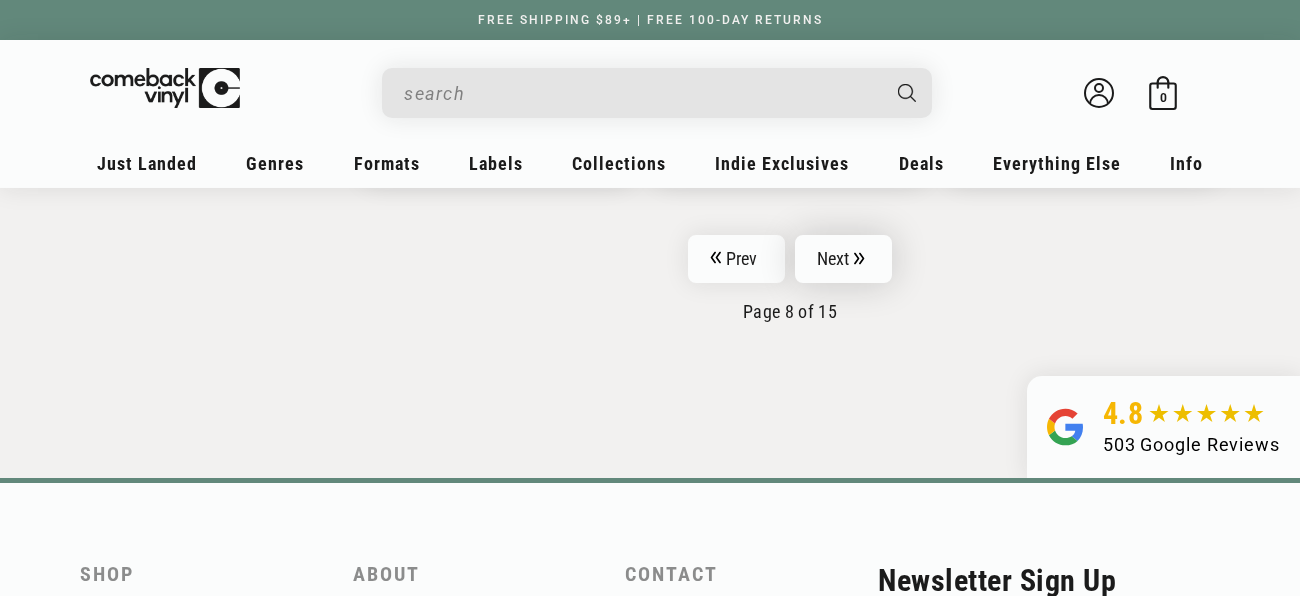 click on "Next" at bounding box center [844, 259] 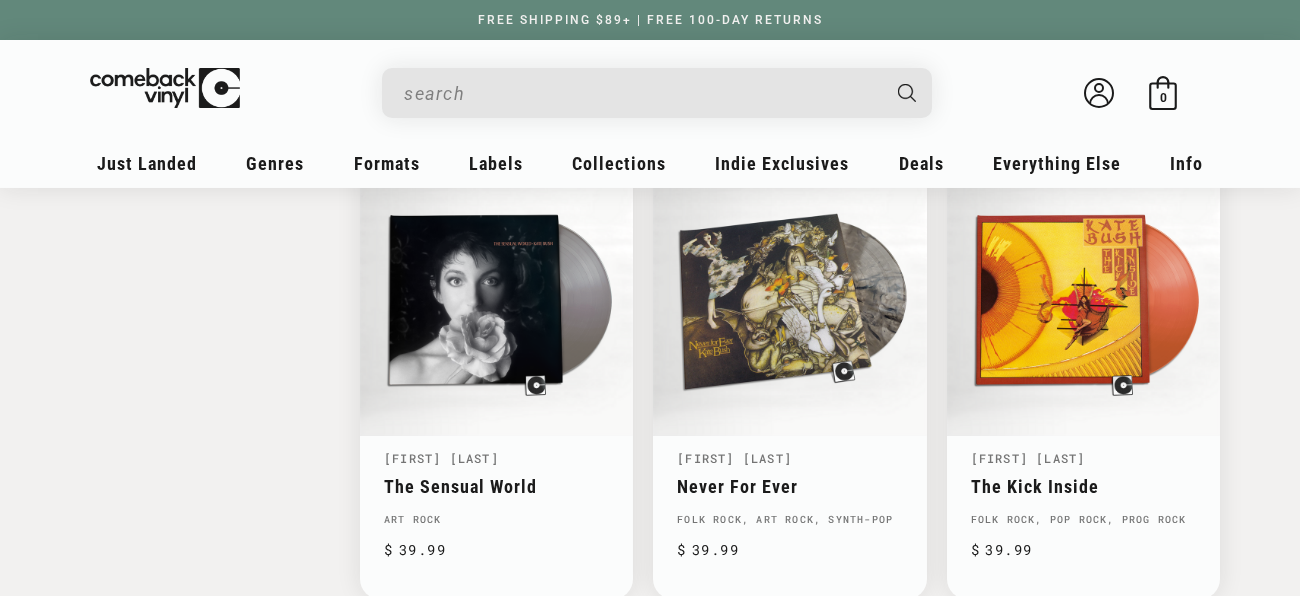 scroll, scrollTop: 3125, scrollLeft: 0, axis: vertical 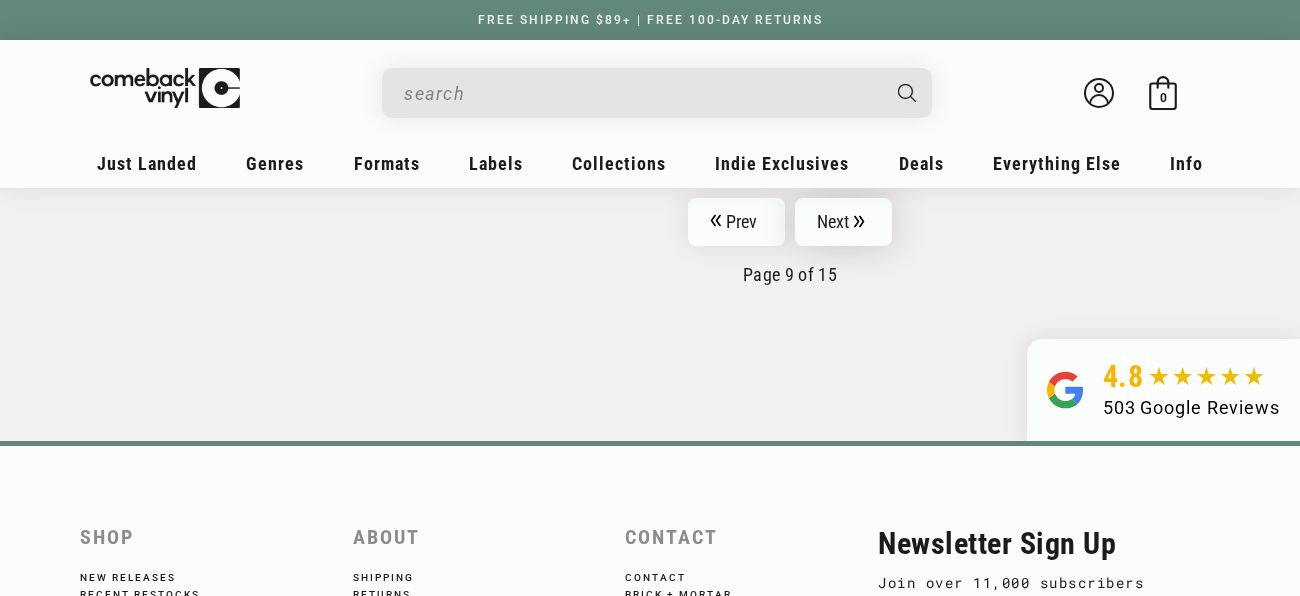 click on "Next" at bounding box center [844, 222] 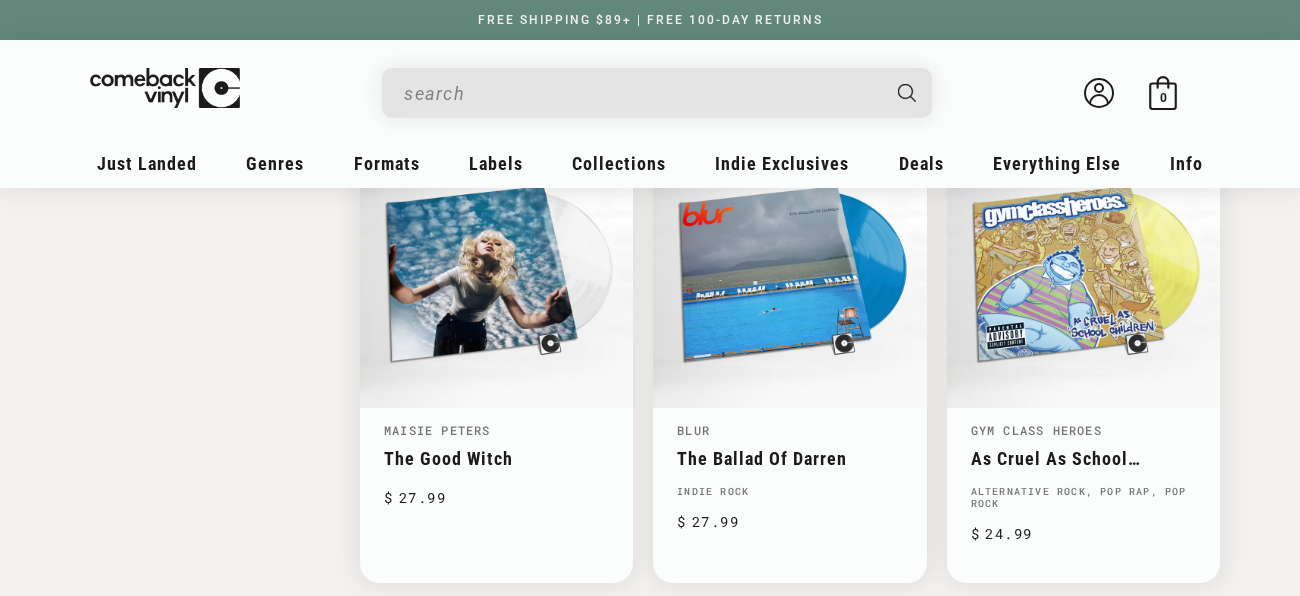 scroll, scrollTop: 3151, scrollLeft: 0, axis: vertical 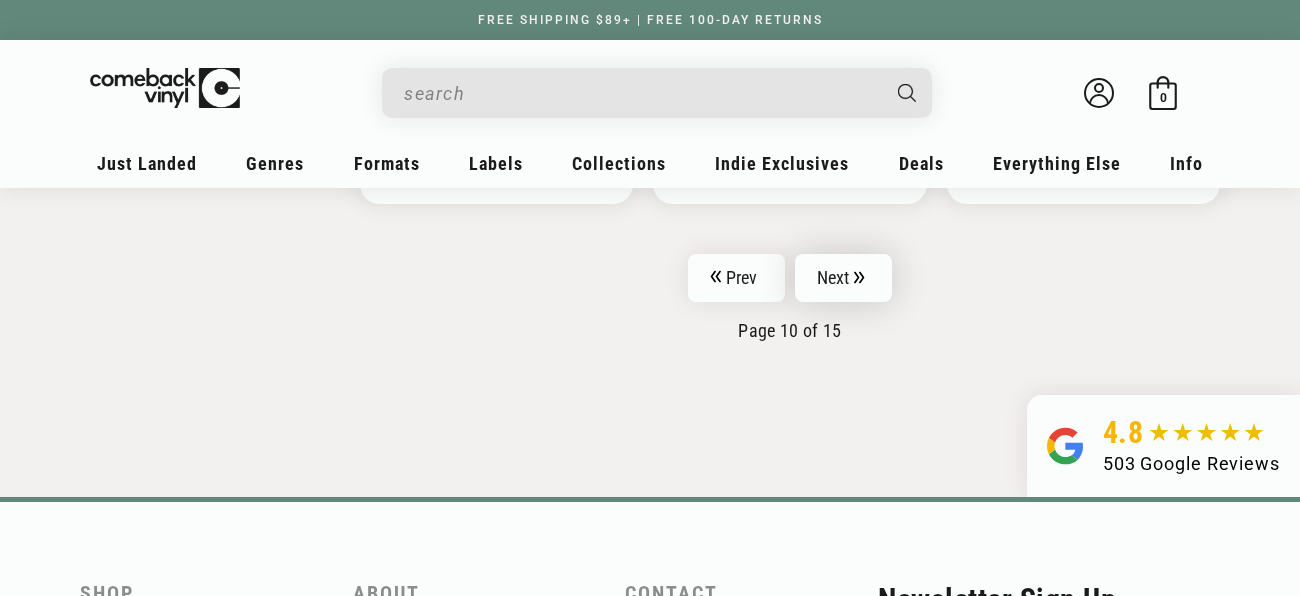click on "Next" at bounding box center (844, 278) 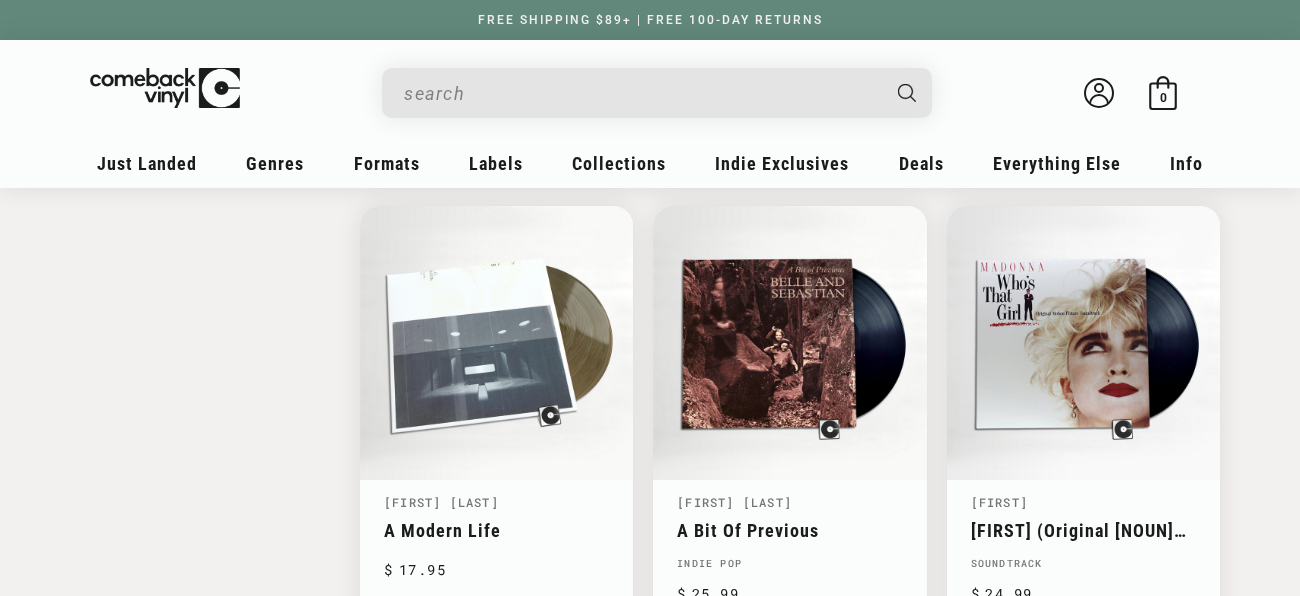 scroll, scrollTop: 3048, scrollLeft: 0, axis: vertical 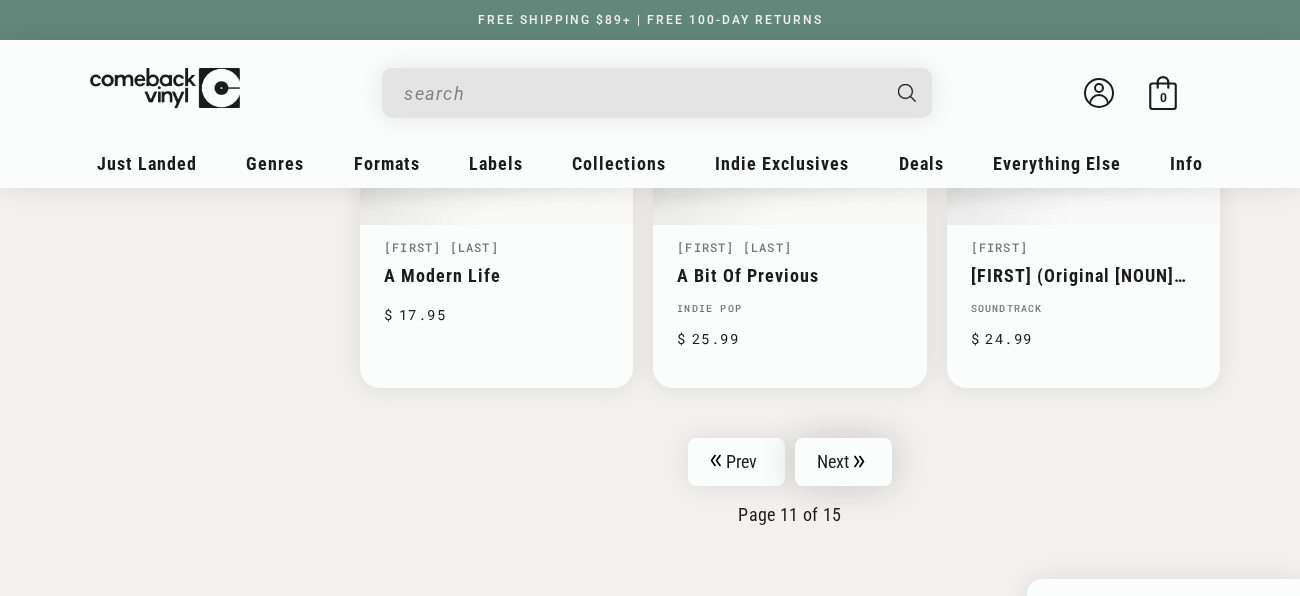 click on "Next" at bounding box center (844, 462) 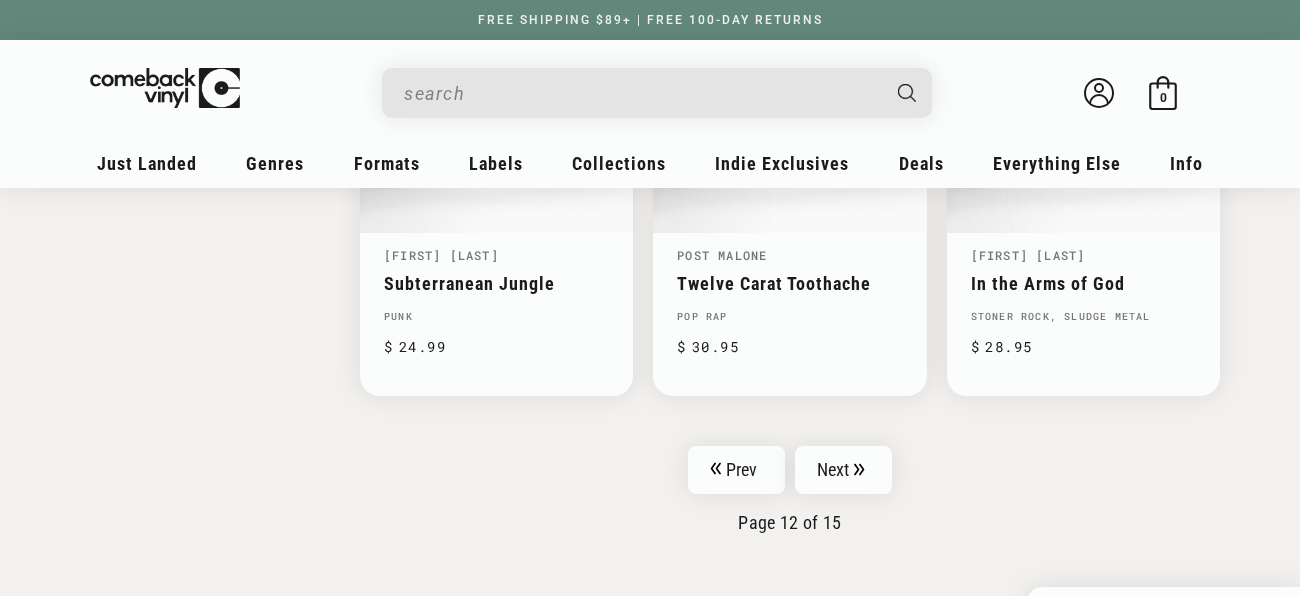 scroll, scrollTop: 3354, scrollLeft: 0, axis: vertical 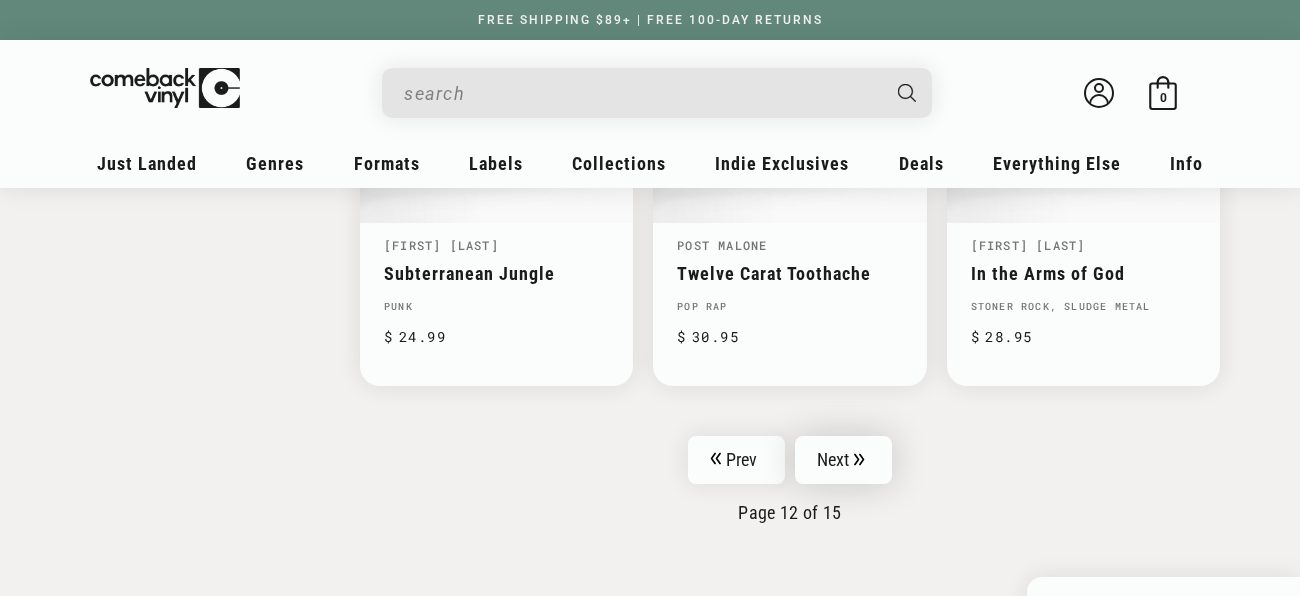 click on "Next" at bounding box center [844, 460] 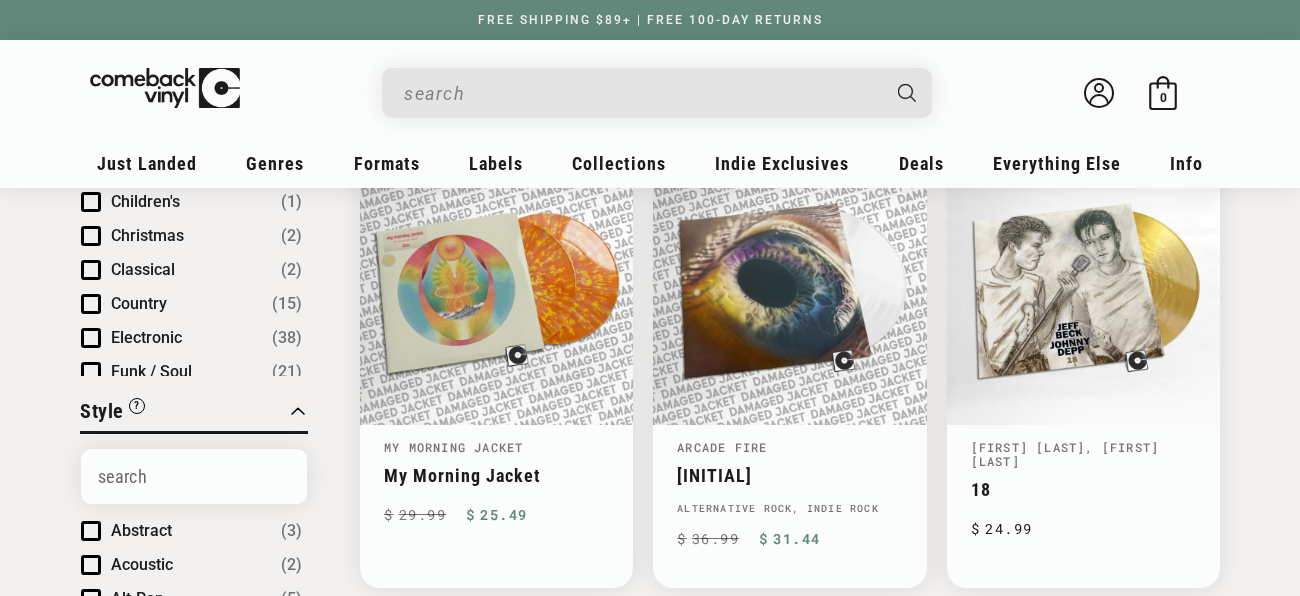 scroll, scrollTop: 761, scrollLeft: 0, axis: vertical 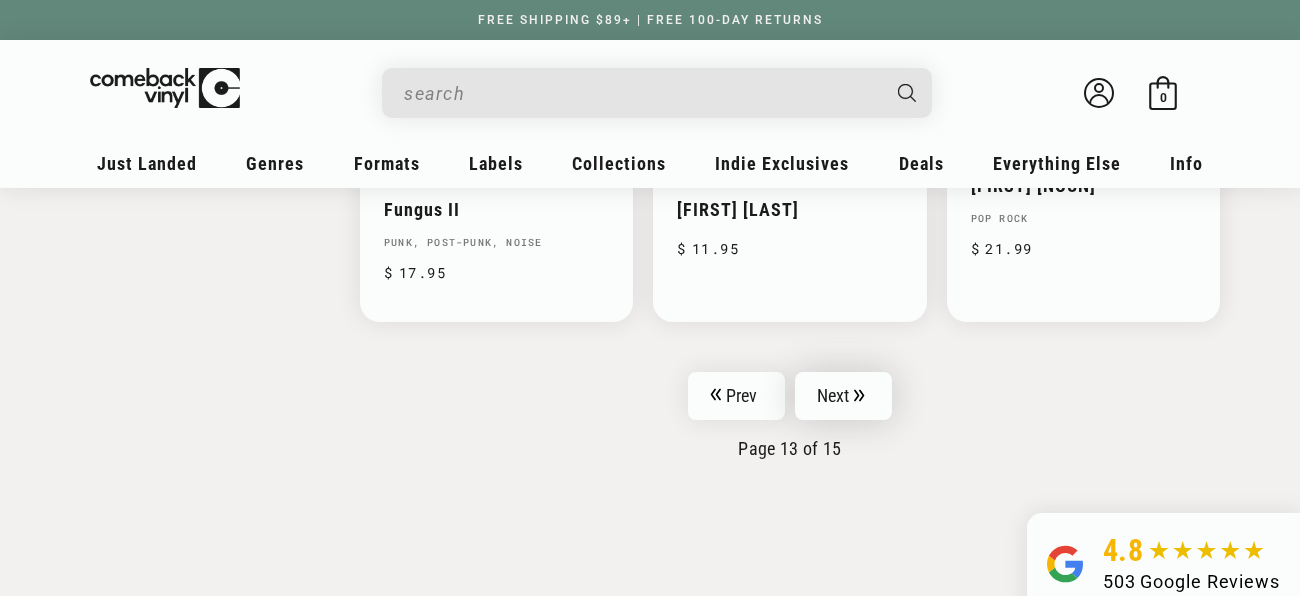 click 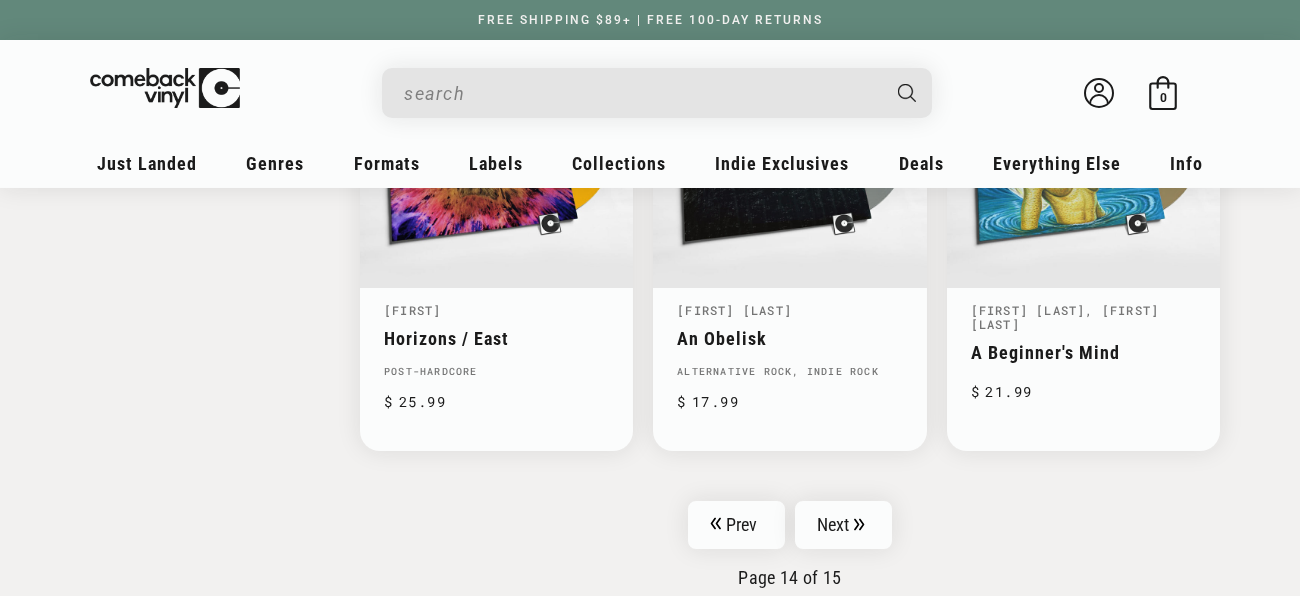 scroll, scrollTop: 3289, scrollLeft: 0, axis: vertical 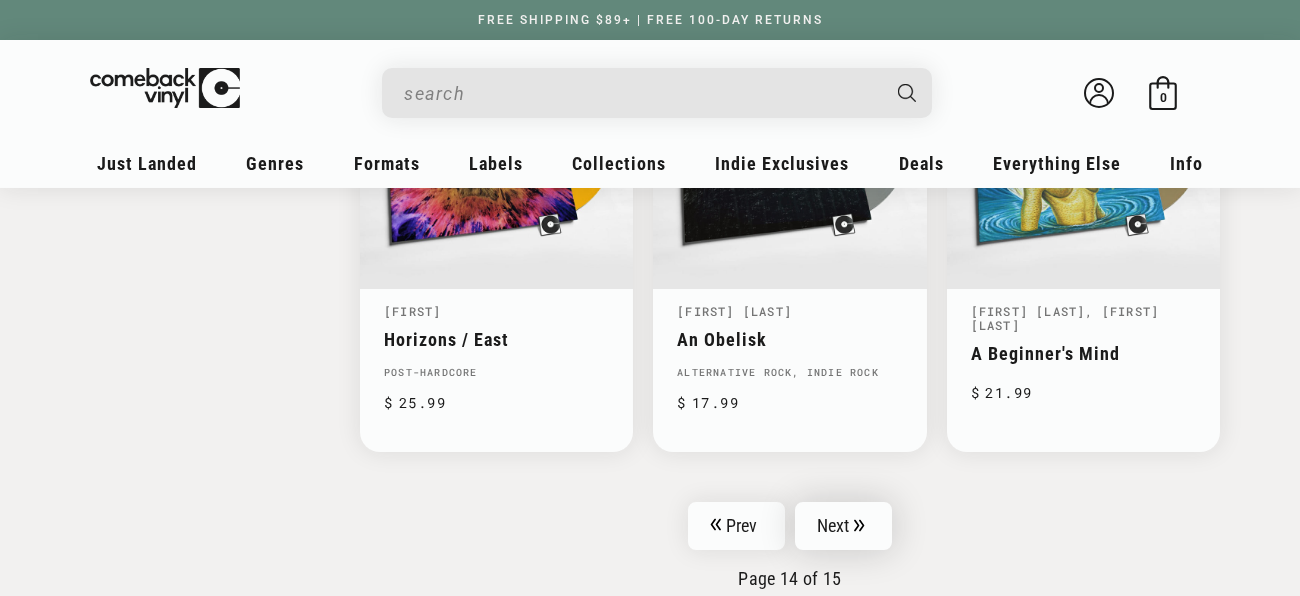 click on "Next" at bounding box center [844, 526] 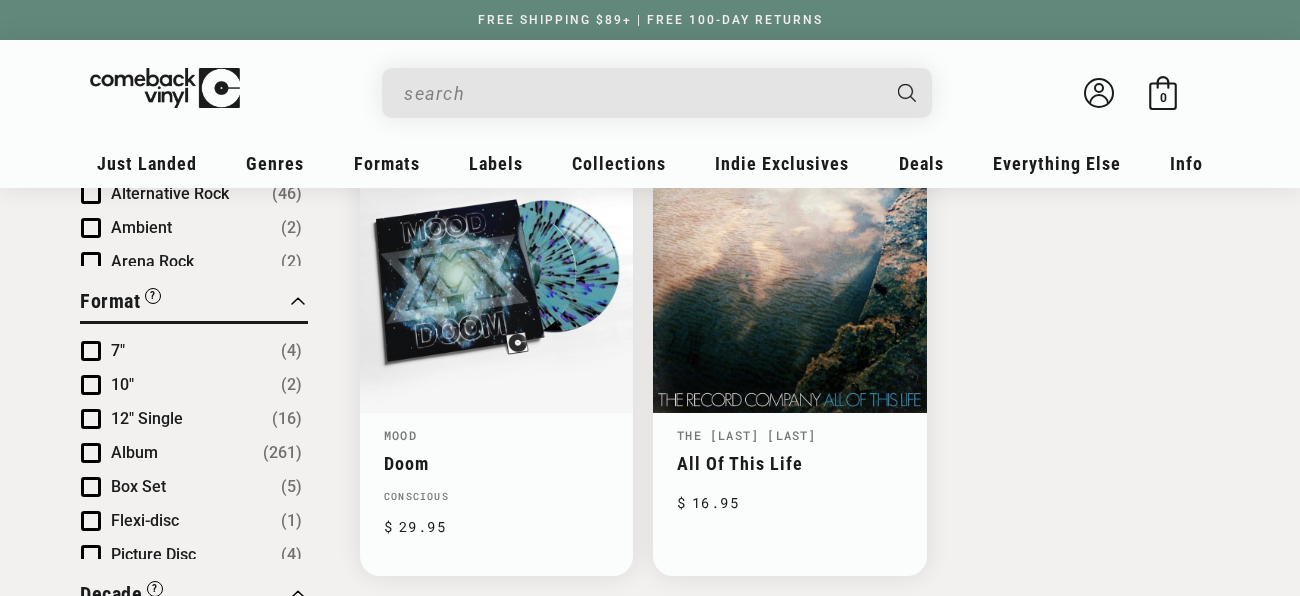 scroll, scrollTop: 1236, scrollLeft: 0, axis: vertical 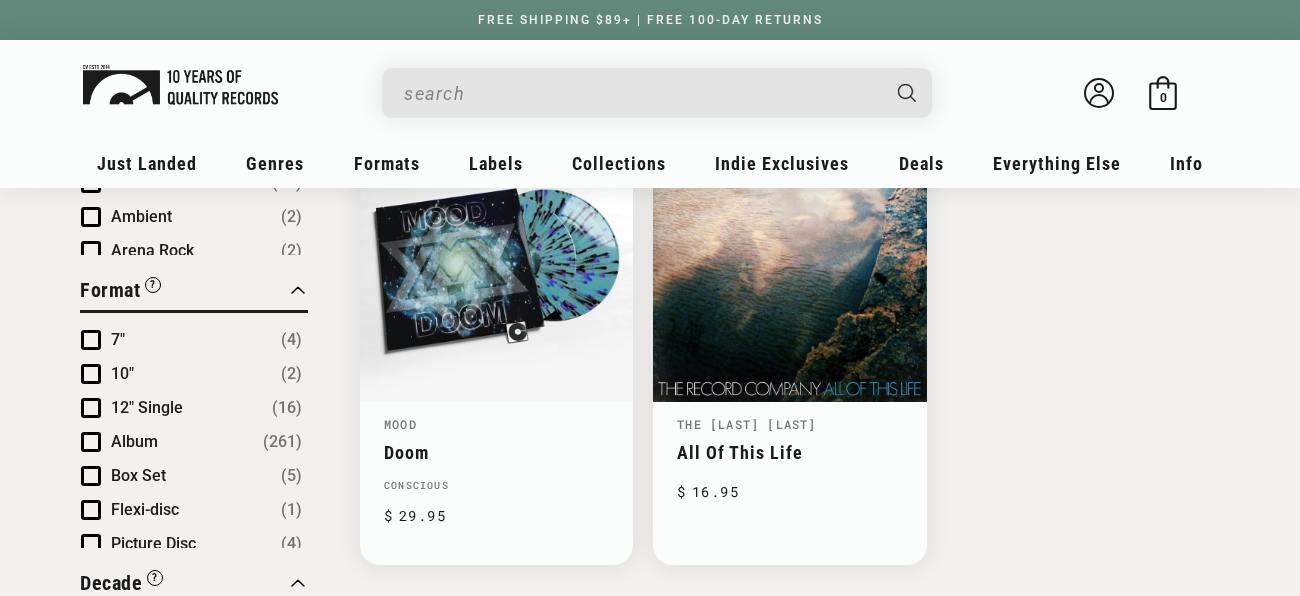 click at bounding box center (180, 85) 